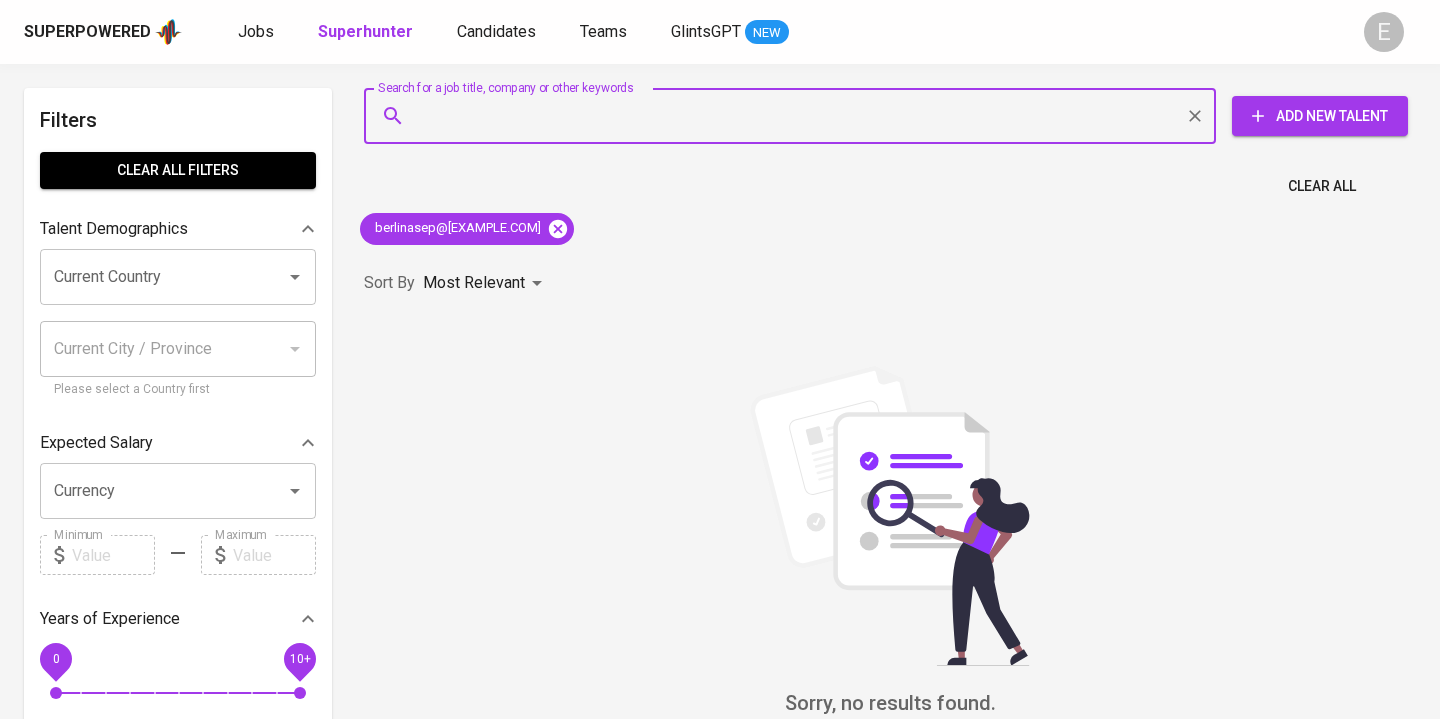 scroll, scrollTop: 0, scrollLeft: 0, axis: both 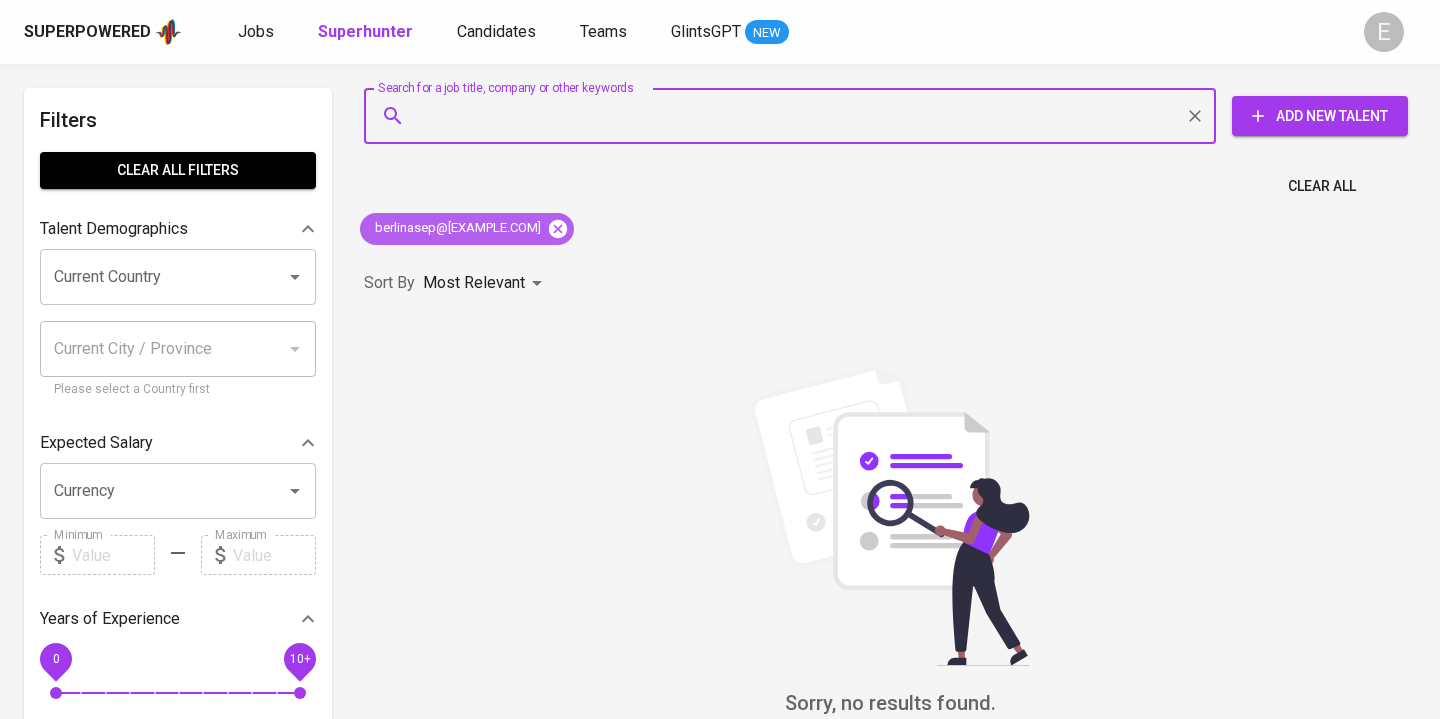 click 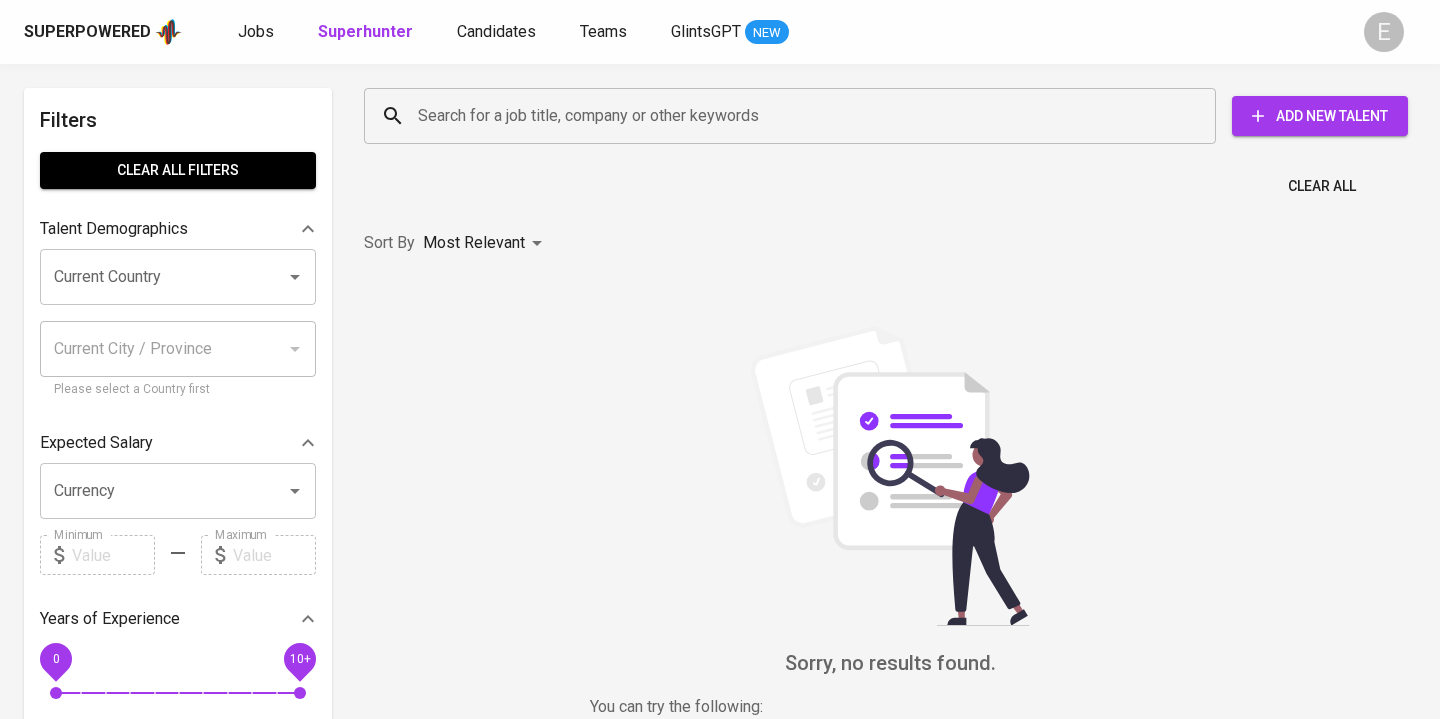 click on "Search for a job title, company or other keywords" at bounding box center [795, 116] 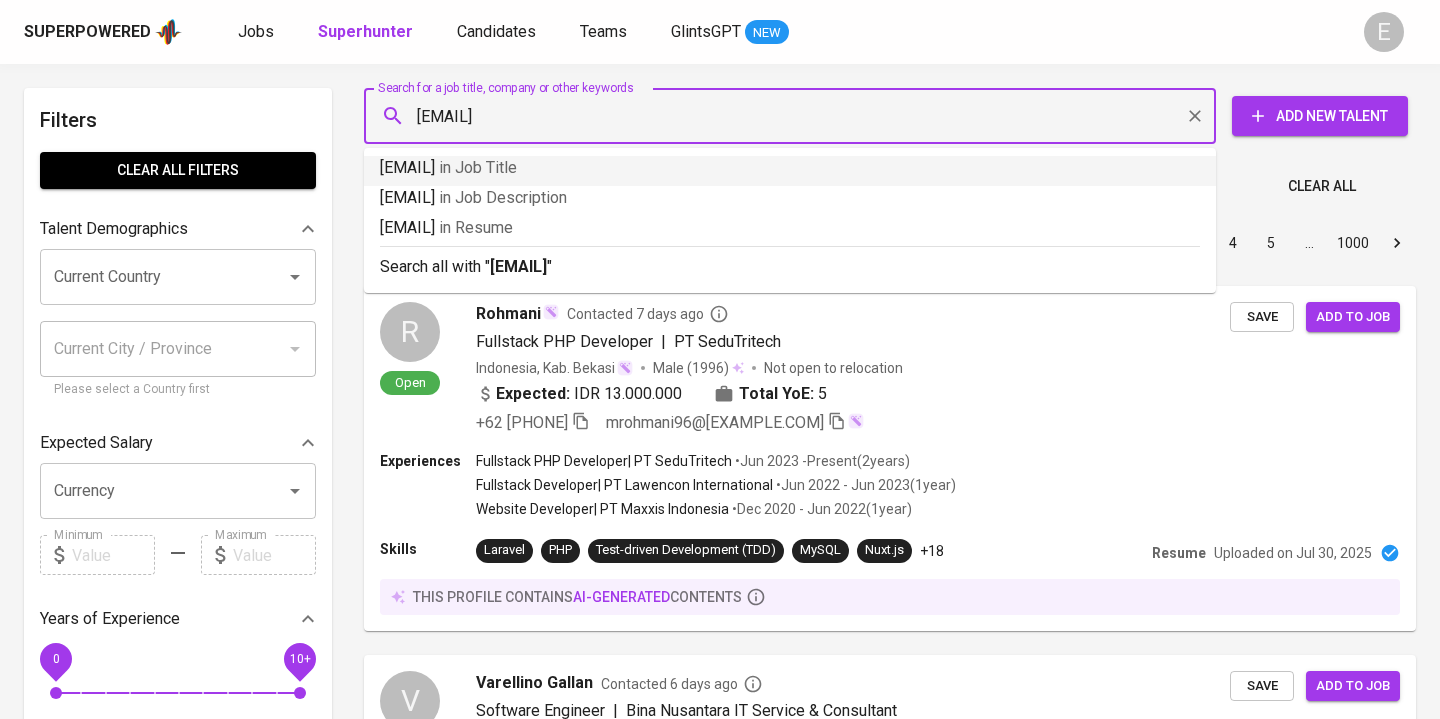 paste on "[EMAIL]" 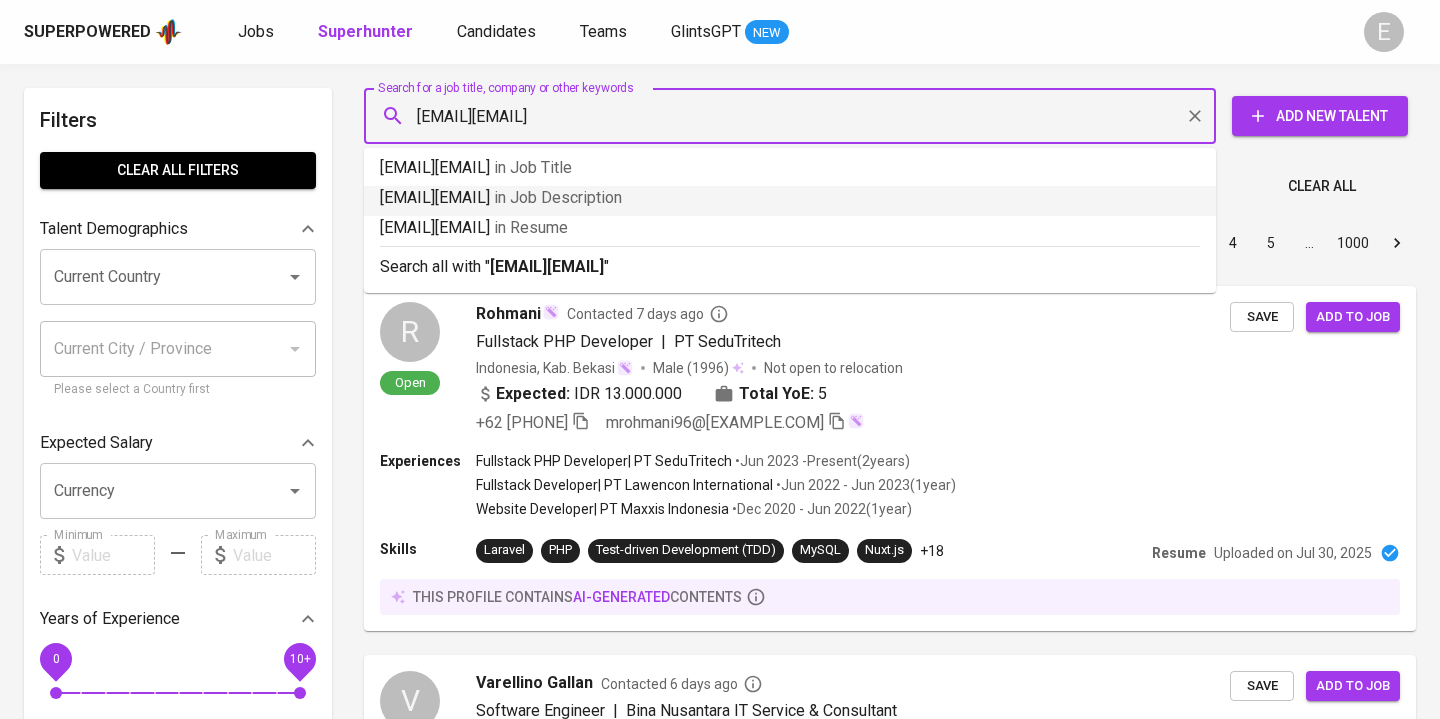 type on "[EMAIL]" 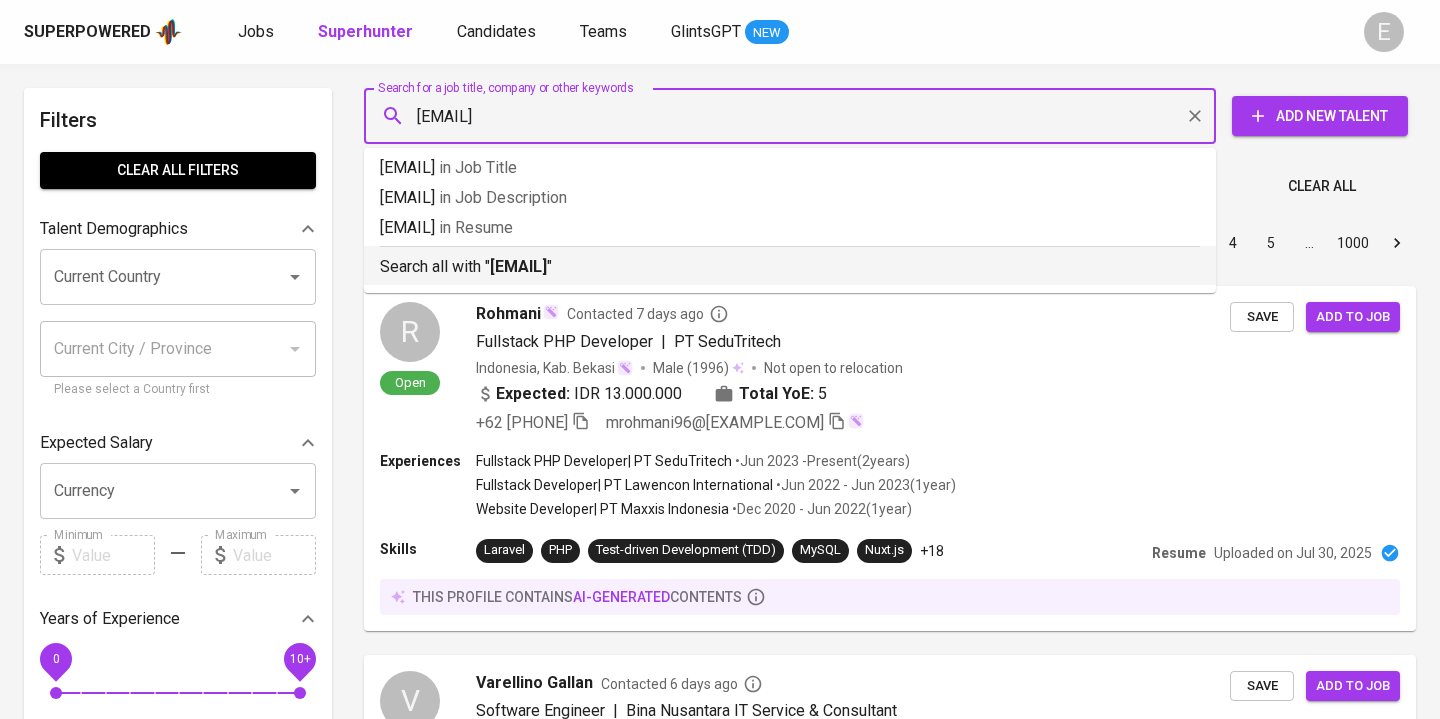 click on "Search all with " [EMAIL] "" at bounding box center (790, 262) 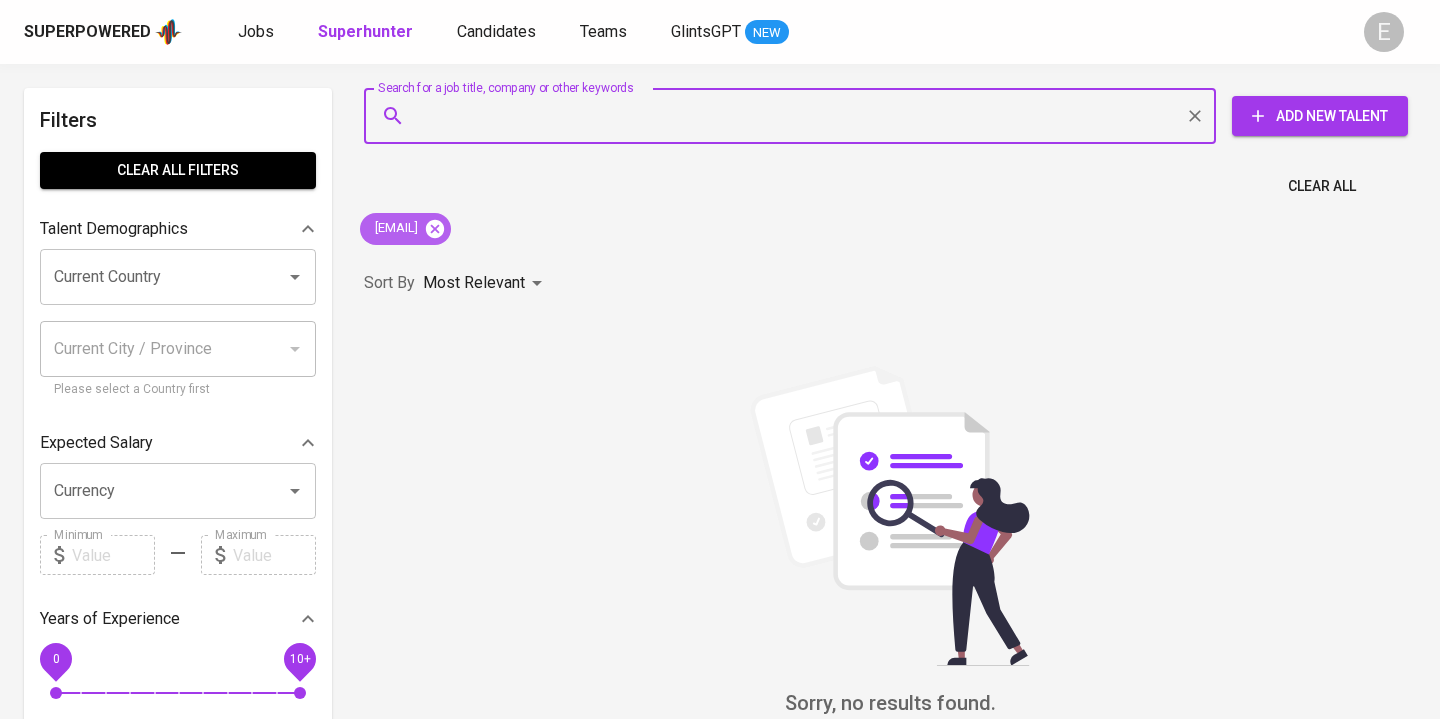 click 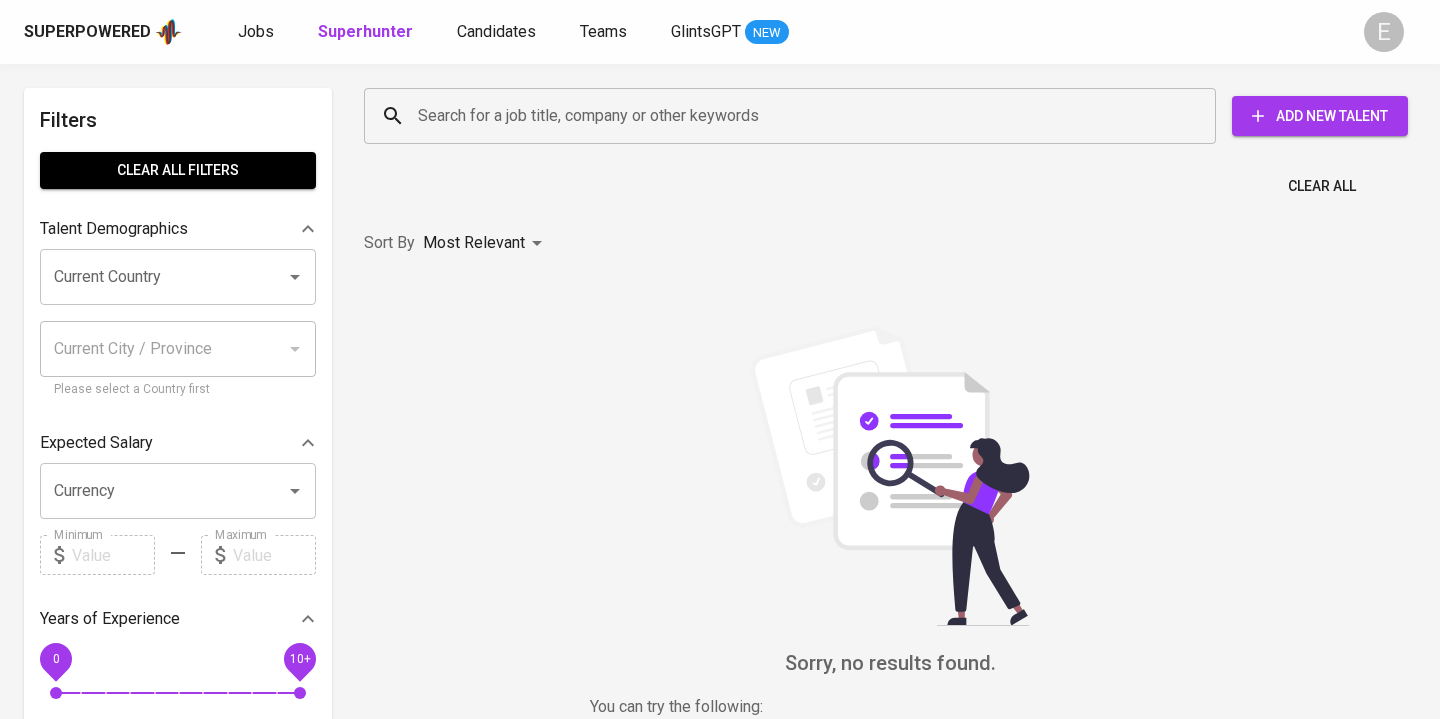 click on "Search for a job title, company or other keywords" at bounding box center [795, 116] 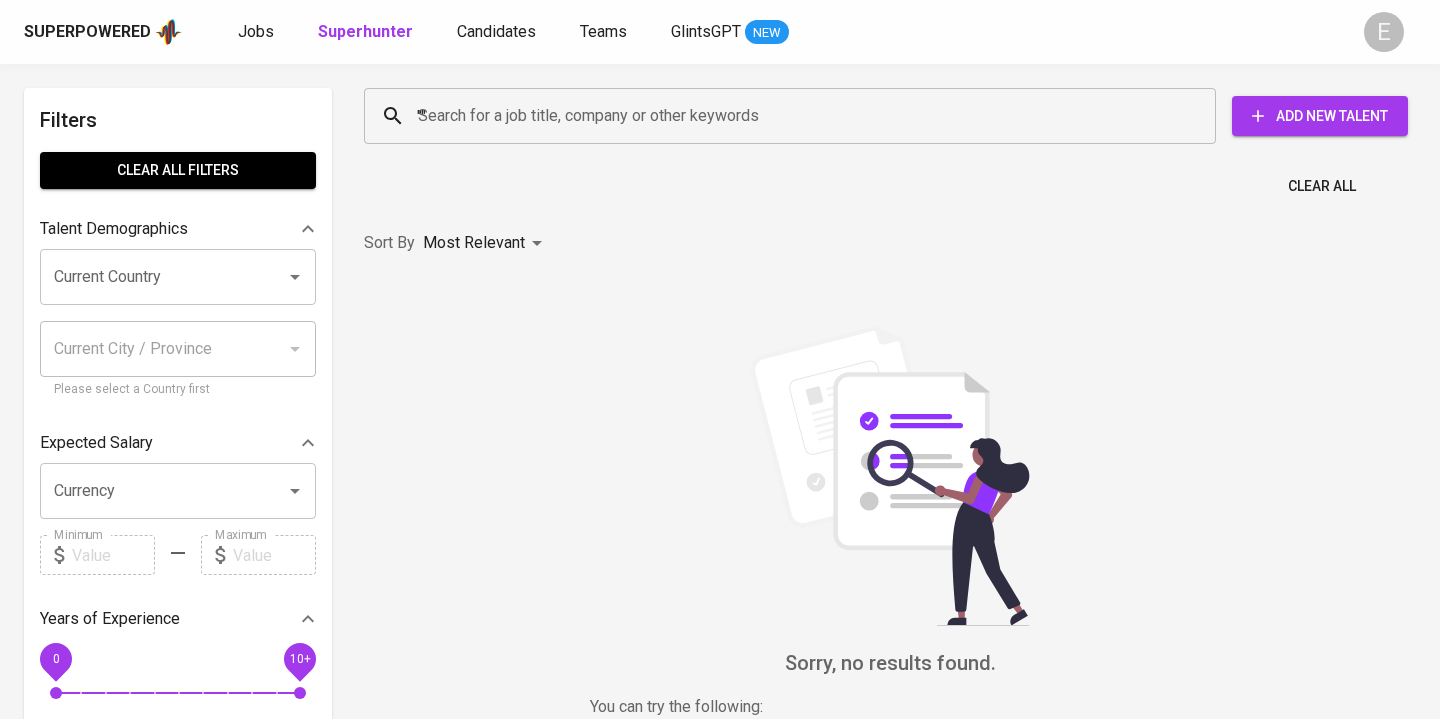 paste on "[FIRST] [LAST]" 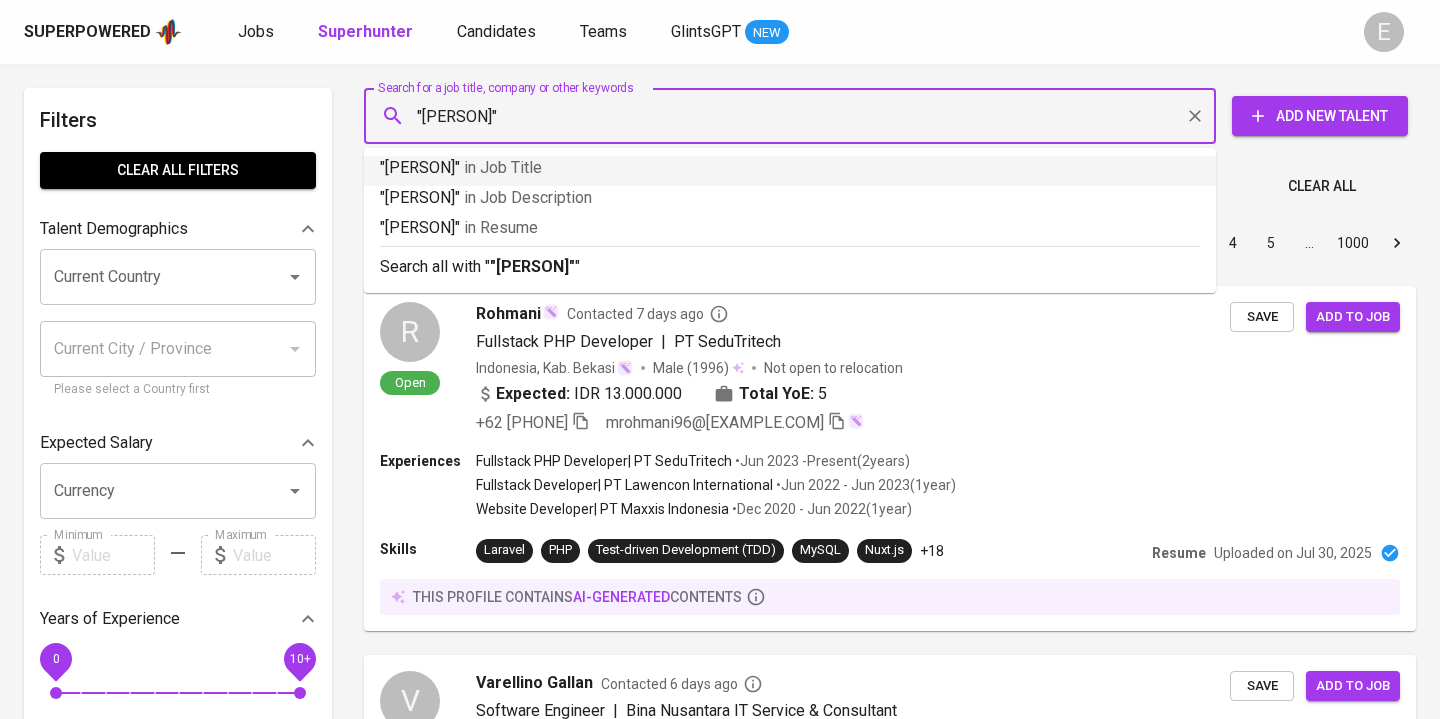 click on ""[PERSON]"" at bounding box center [795, 116] 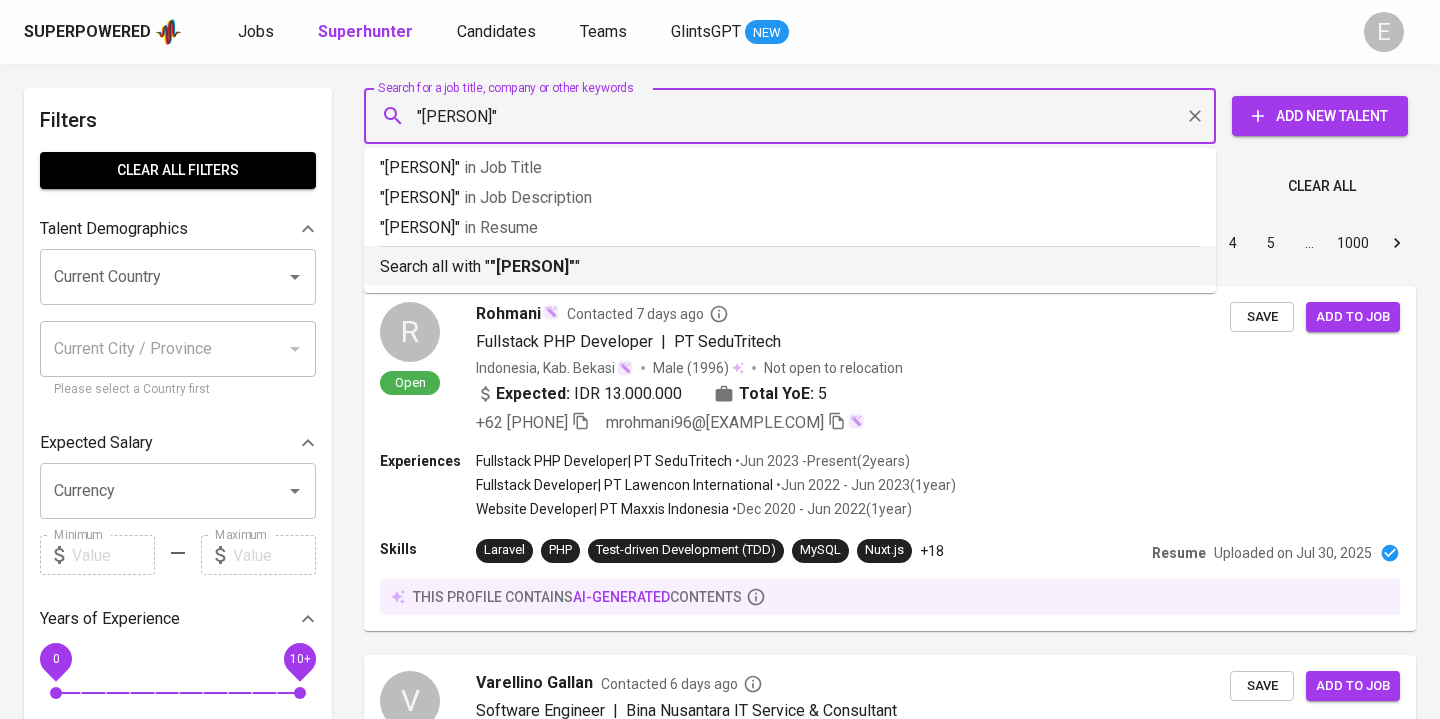click on ""[PERSON]"" at bounding box center [532, 266] 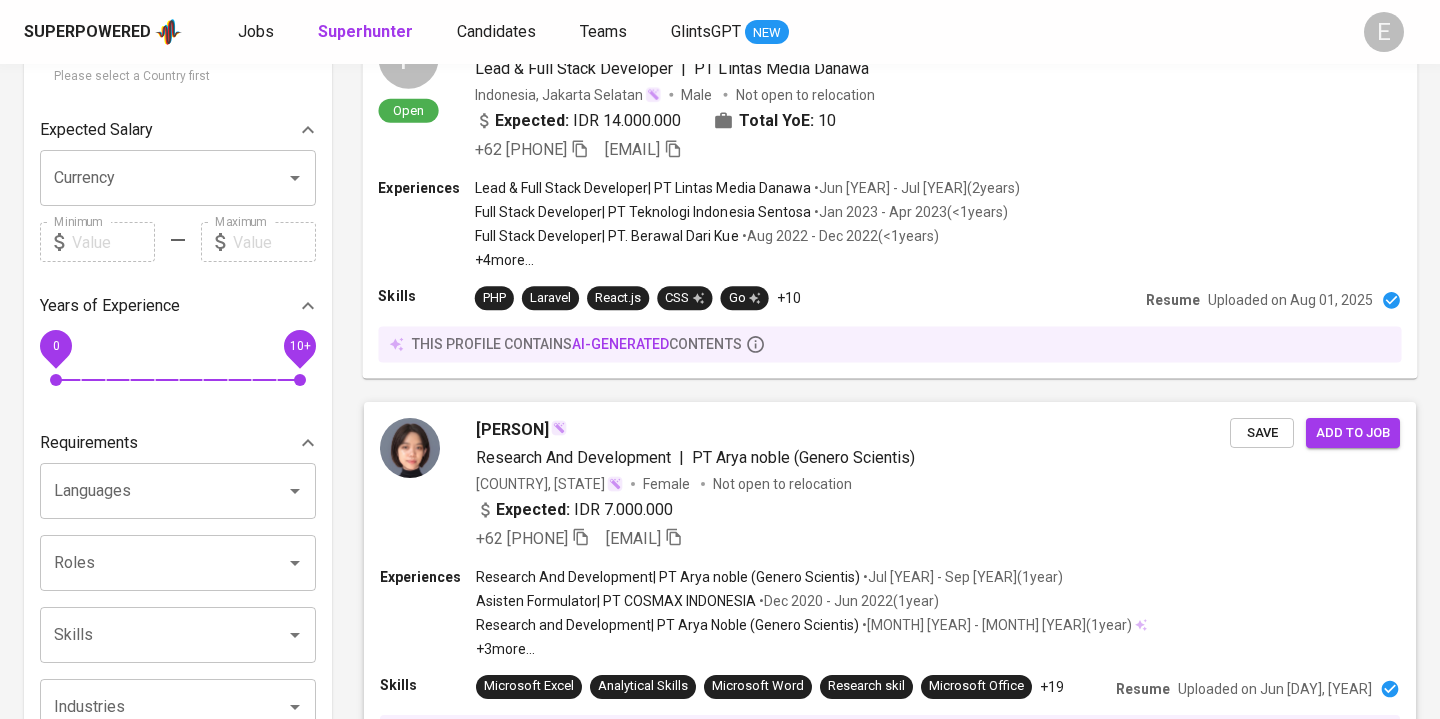 scroll, scrollTop: 318, scrollLeft: 0, axis: vertical 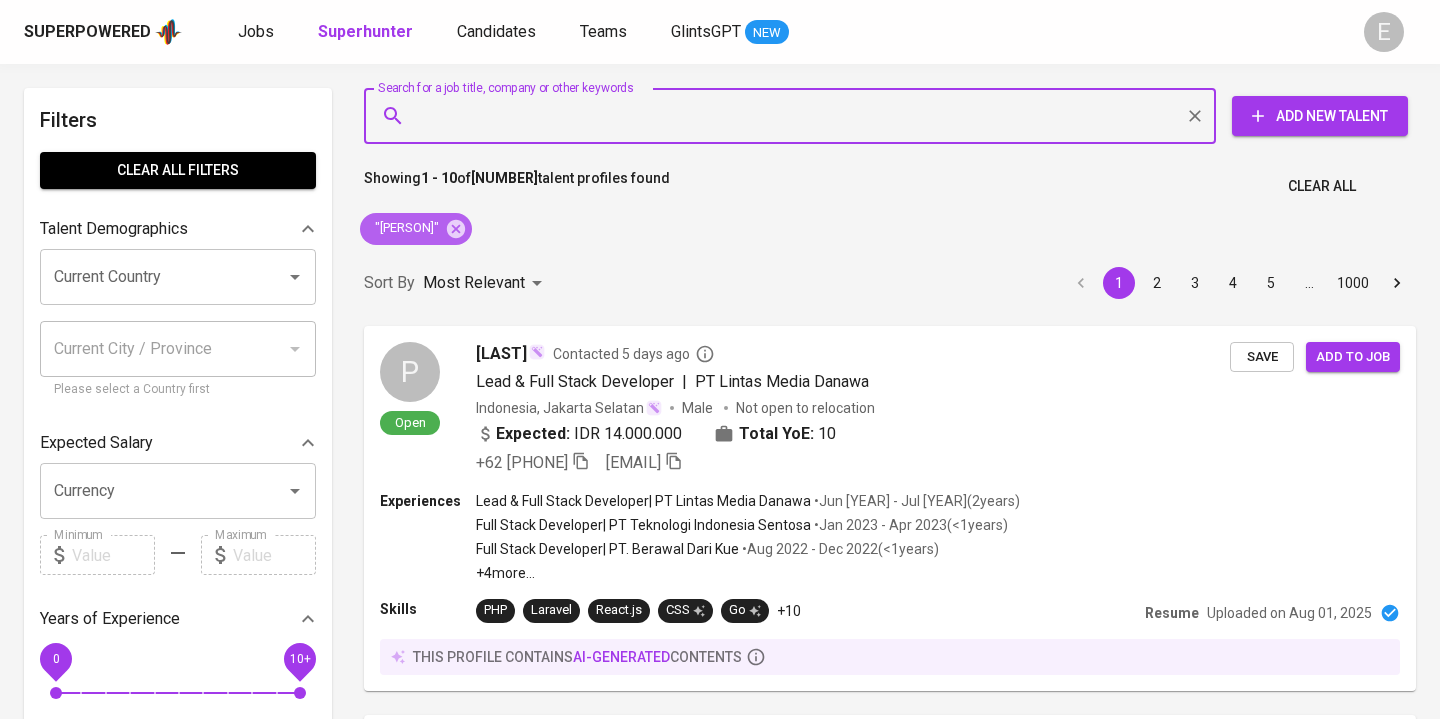 click 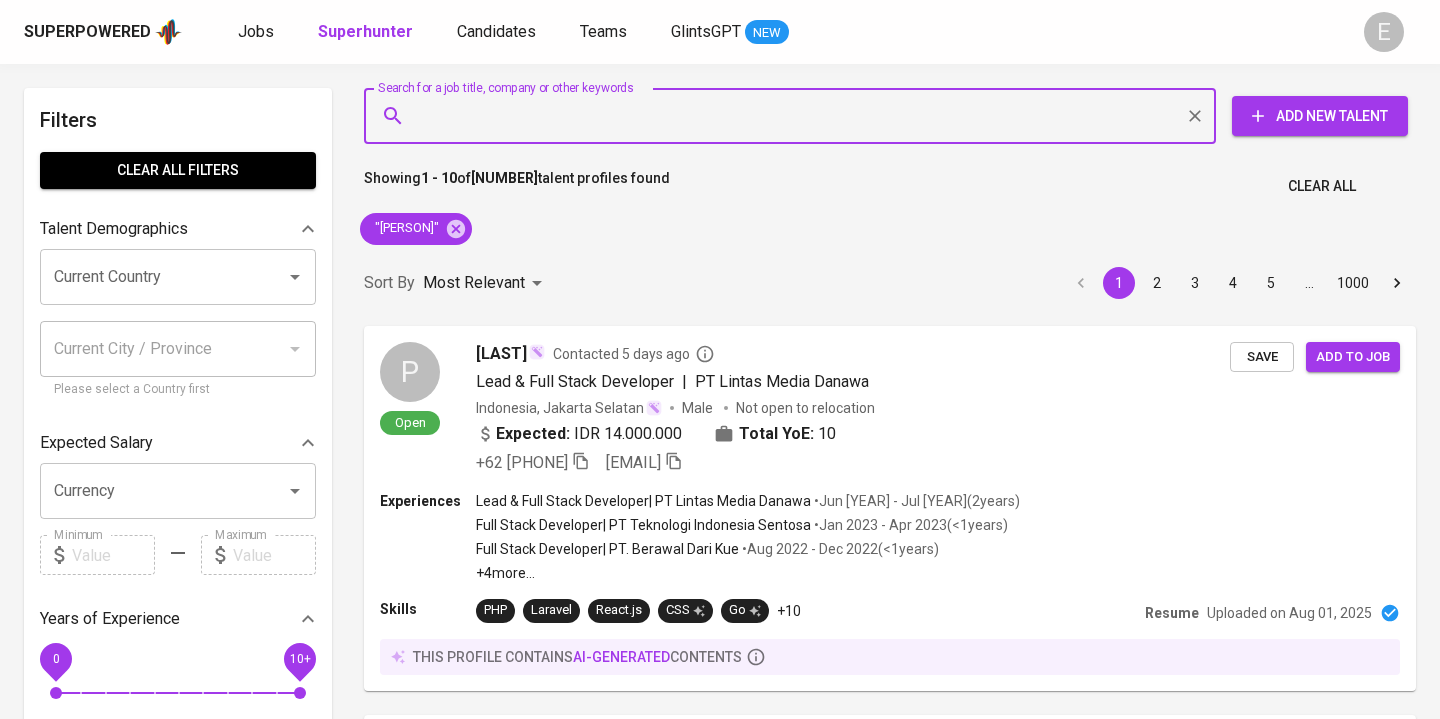 click on "Search for a job title, company or other keywords" at bounding box center (795, 116) 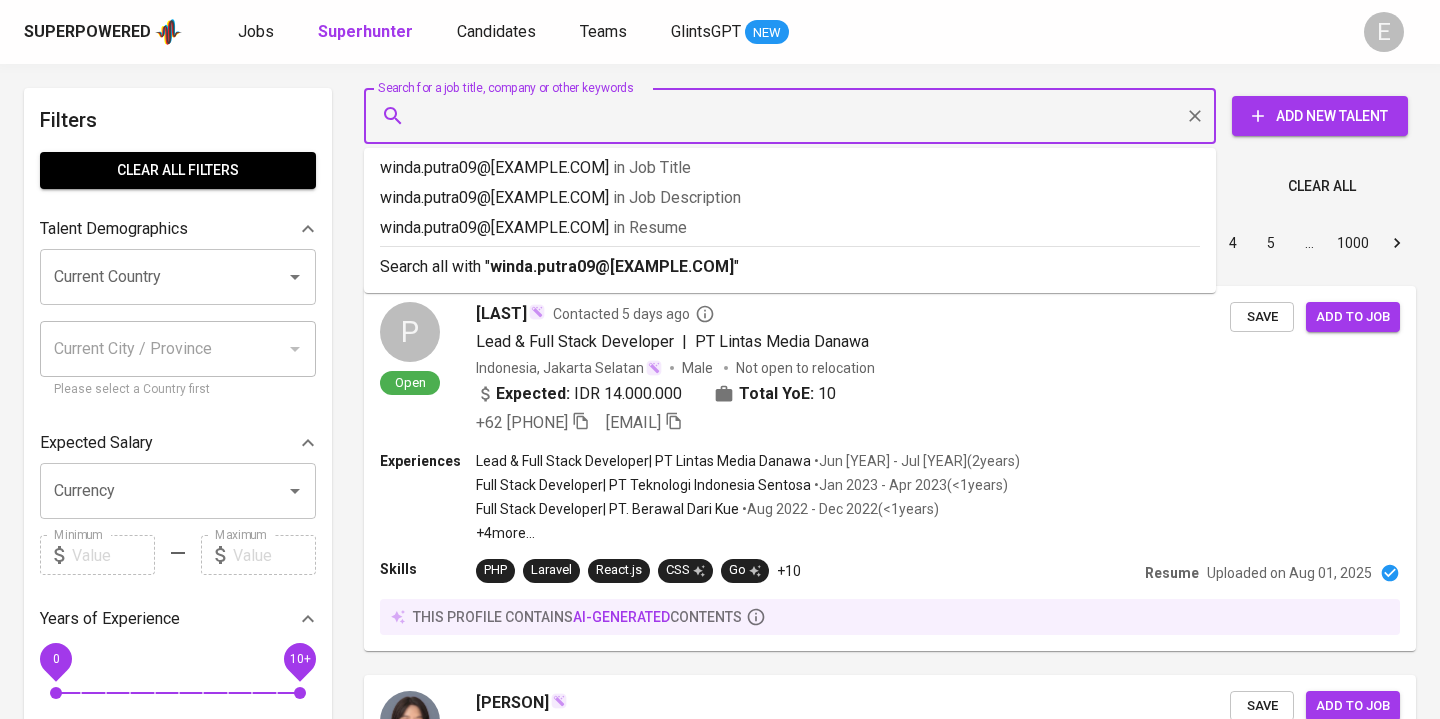 type on "winda.putra09@[EXAMPLE.COM]" 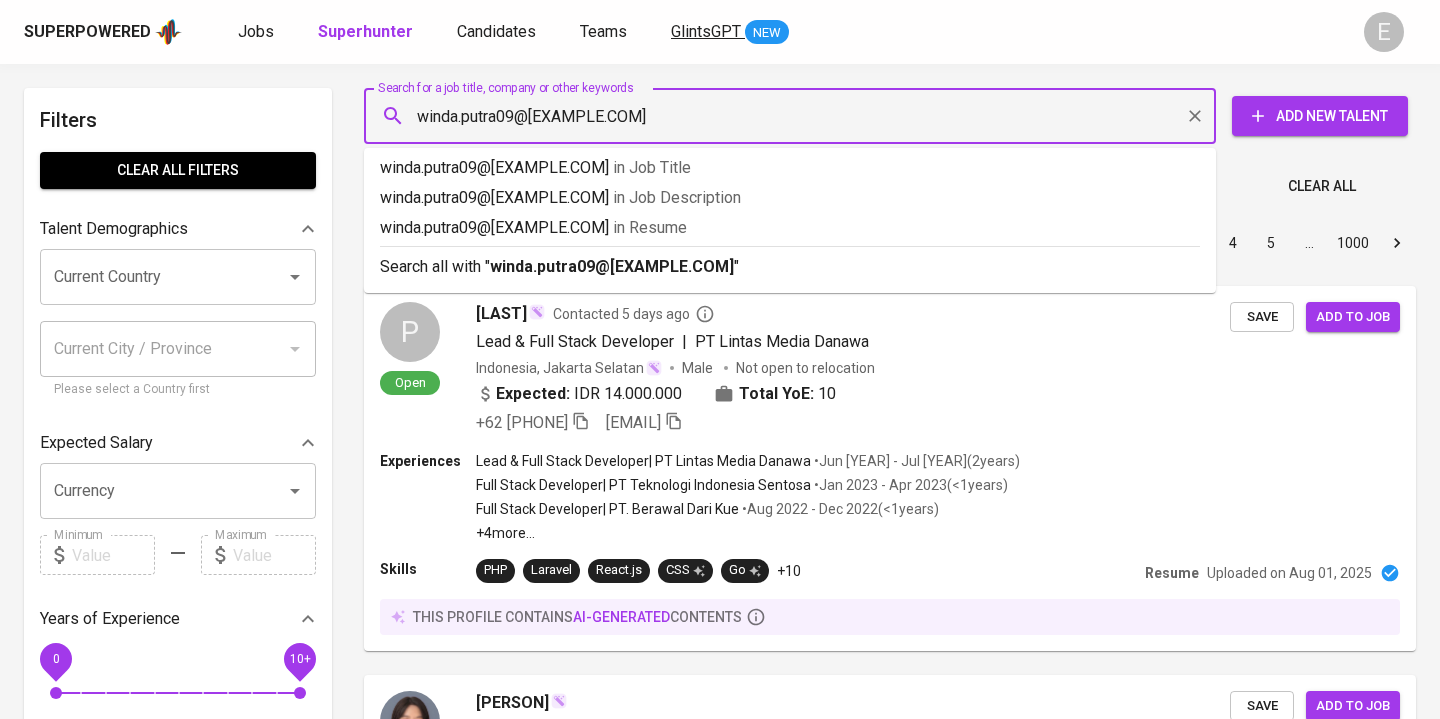 click on "winda.putra09@[EXAMPLE.COM]" at bounding box center (612, 266) 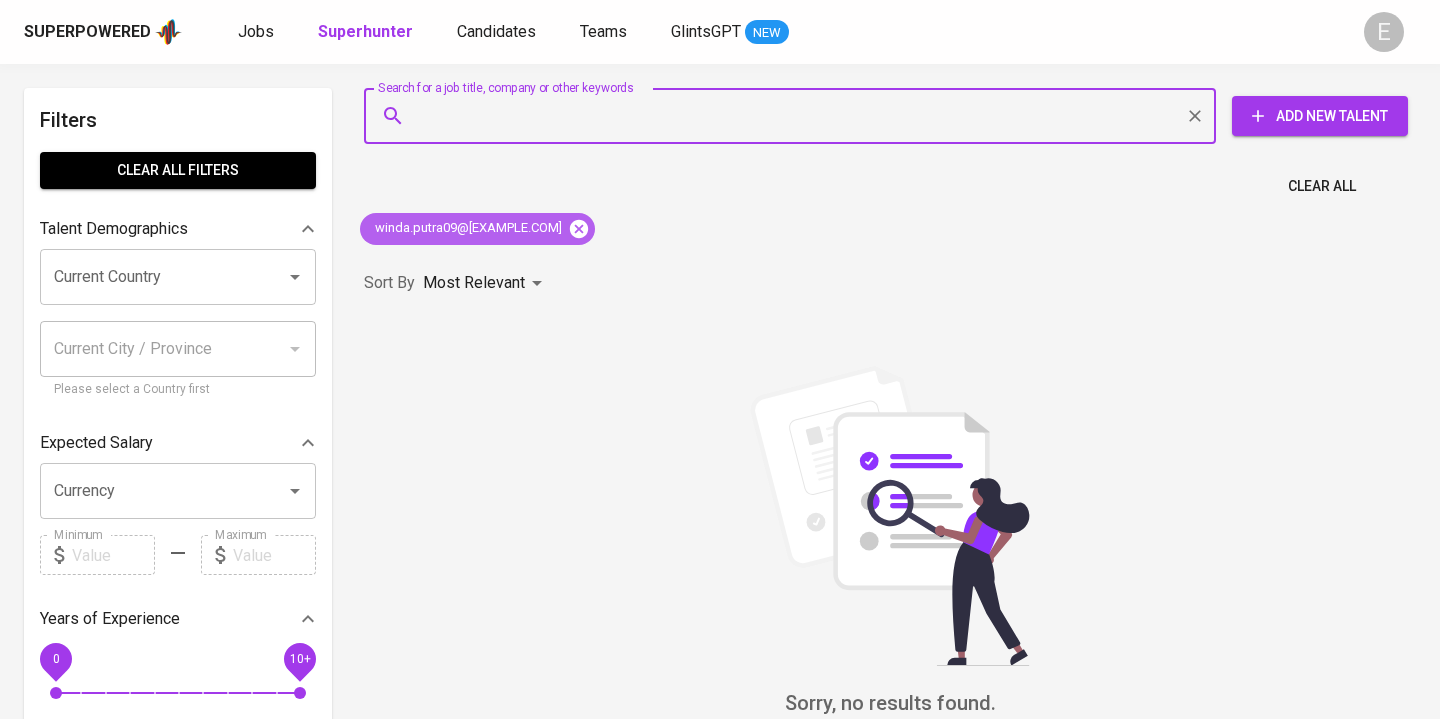 click 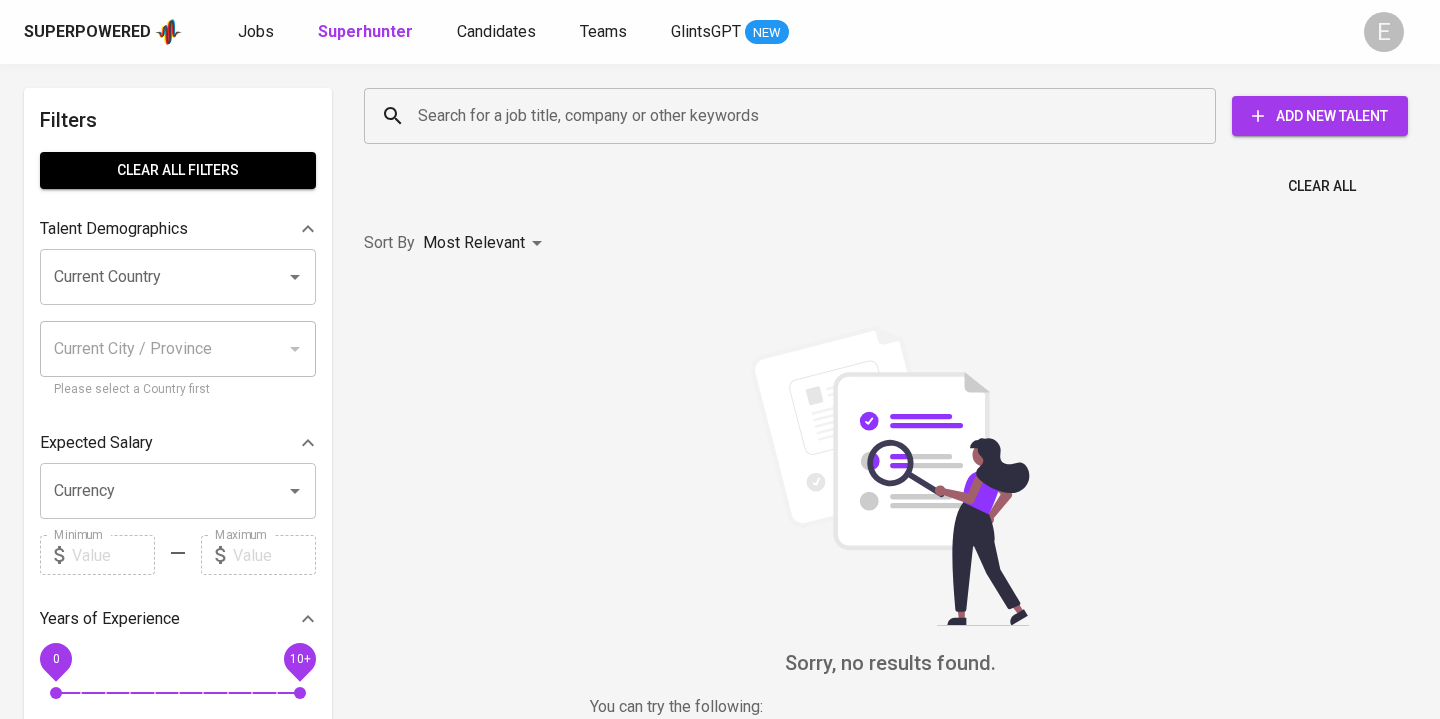 click on "Search for a job title, company or other keywords" at bounding box center [795, 116] 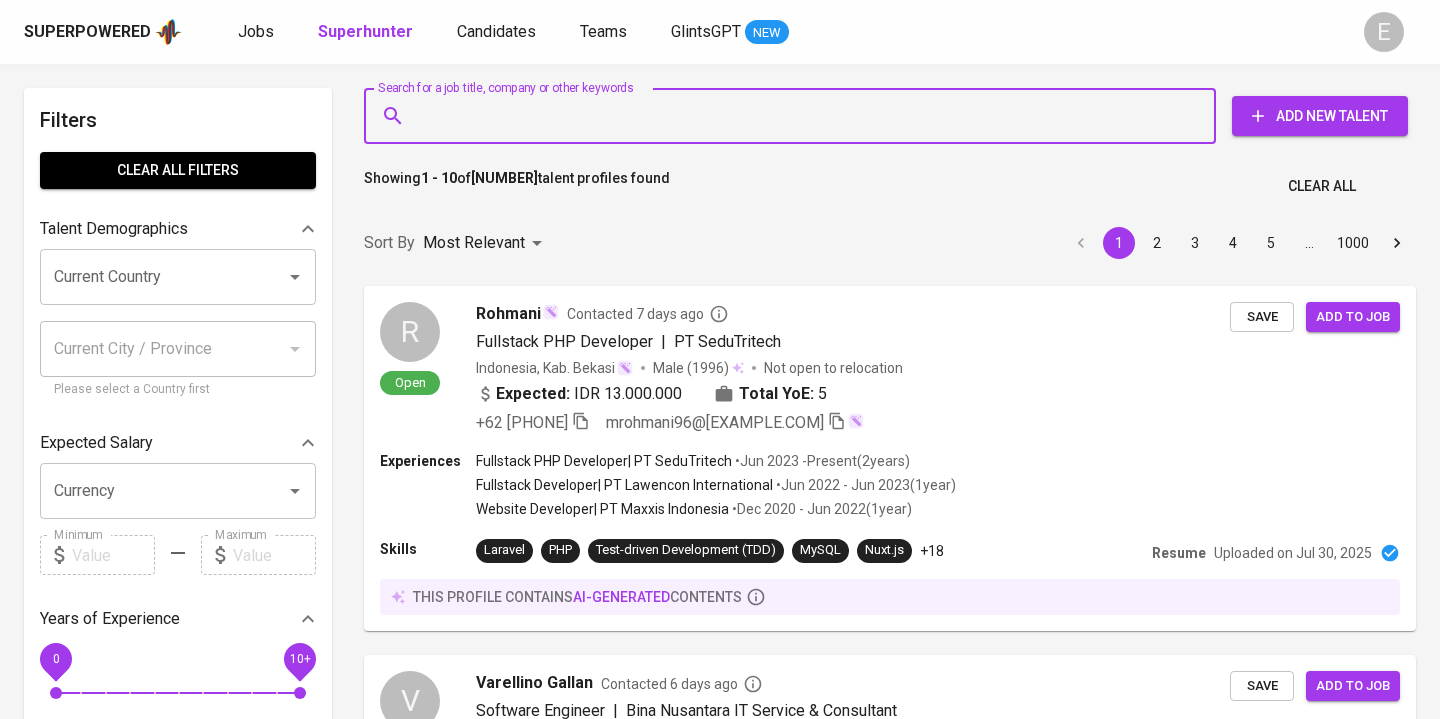 paste on "[EMAIL]" 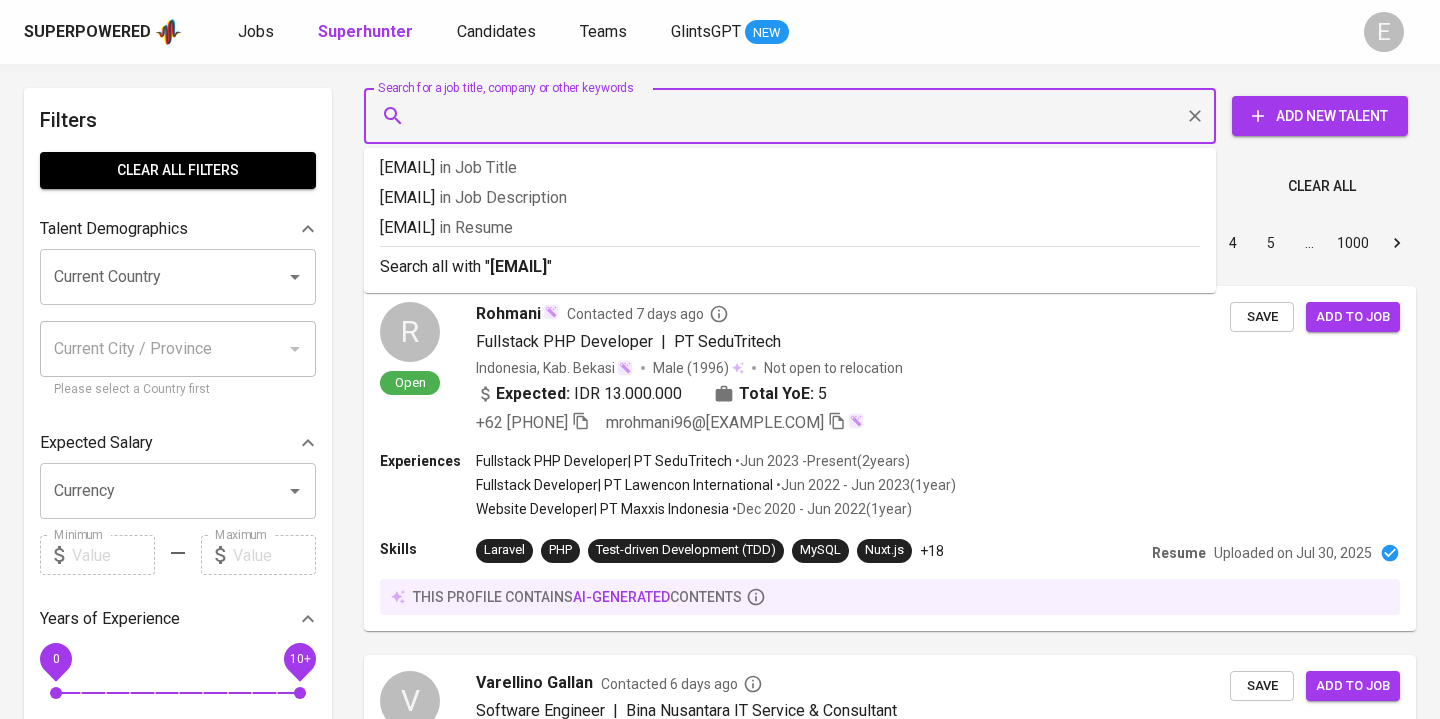 type on "[EMAIL]" 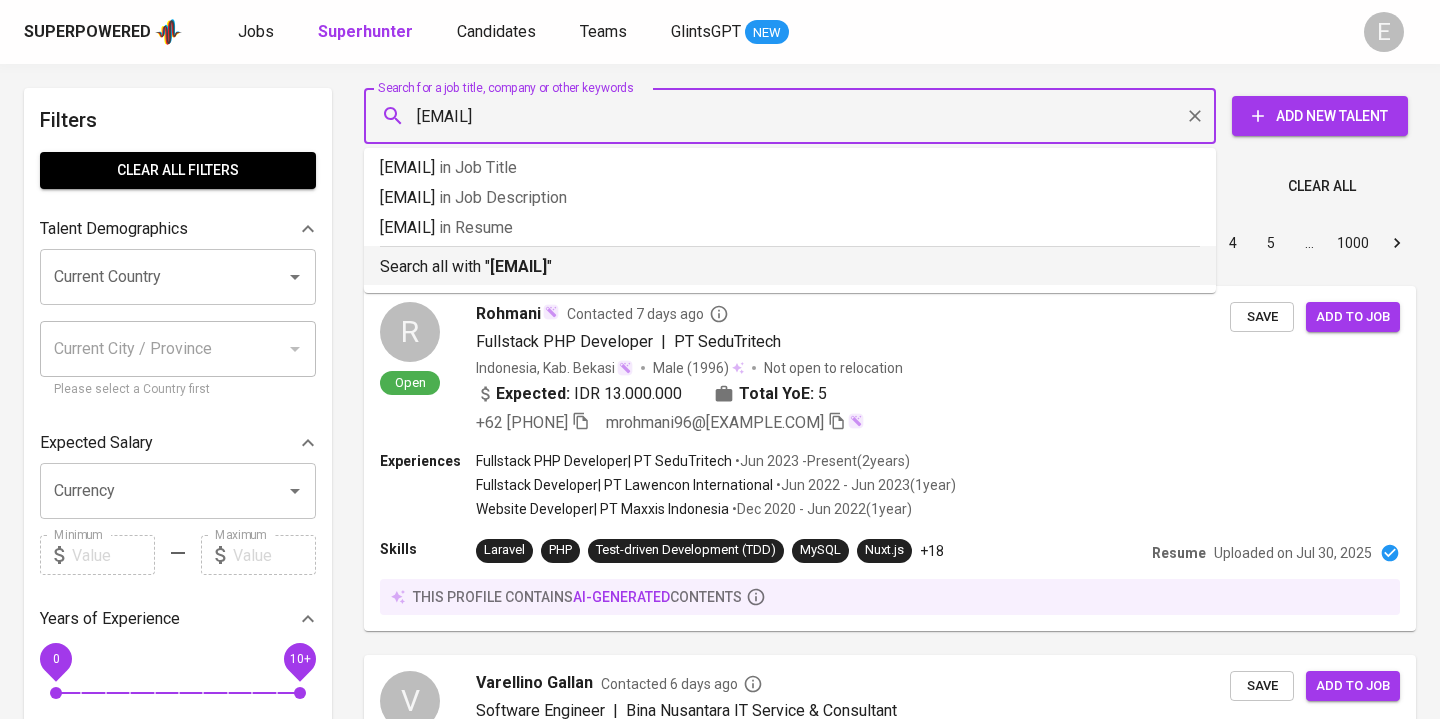click on "Search all with " [EMAIL] "" at bounding box center (790, 267) 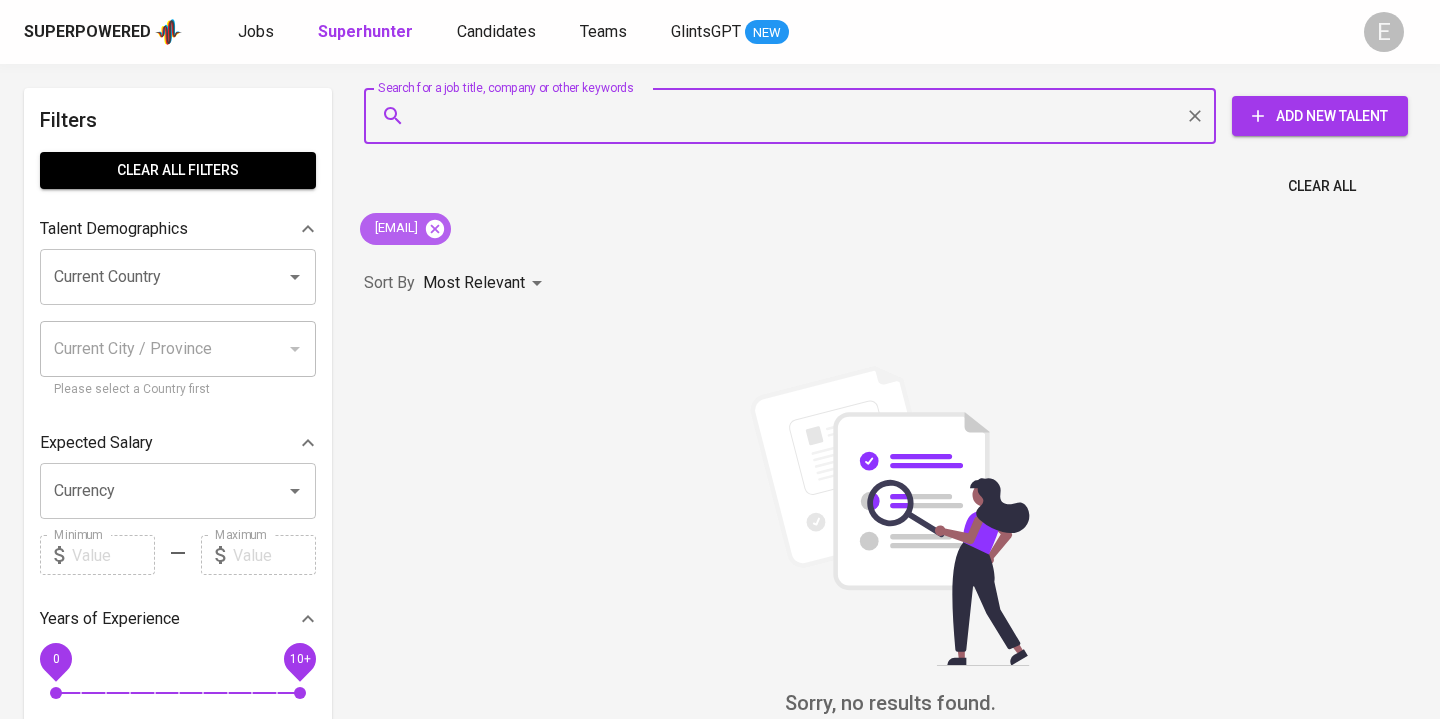 click 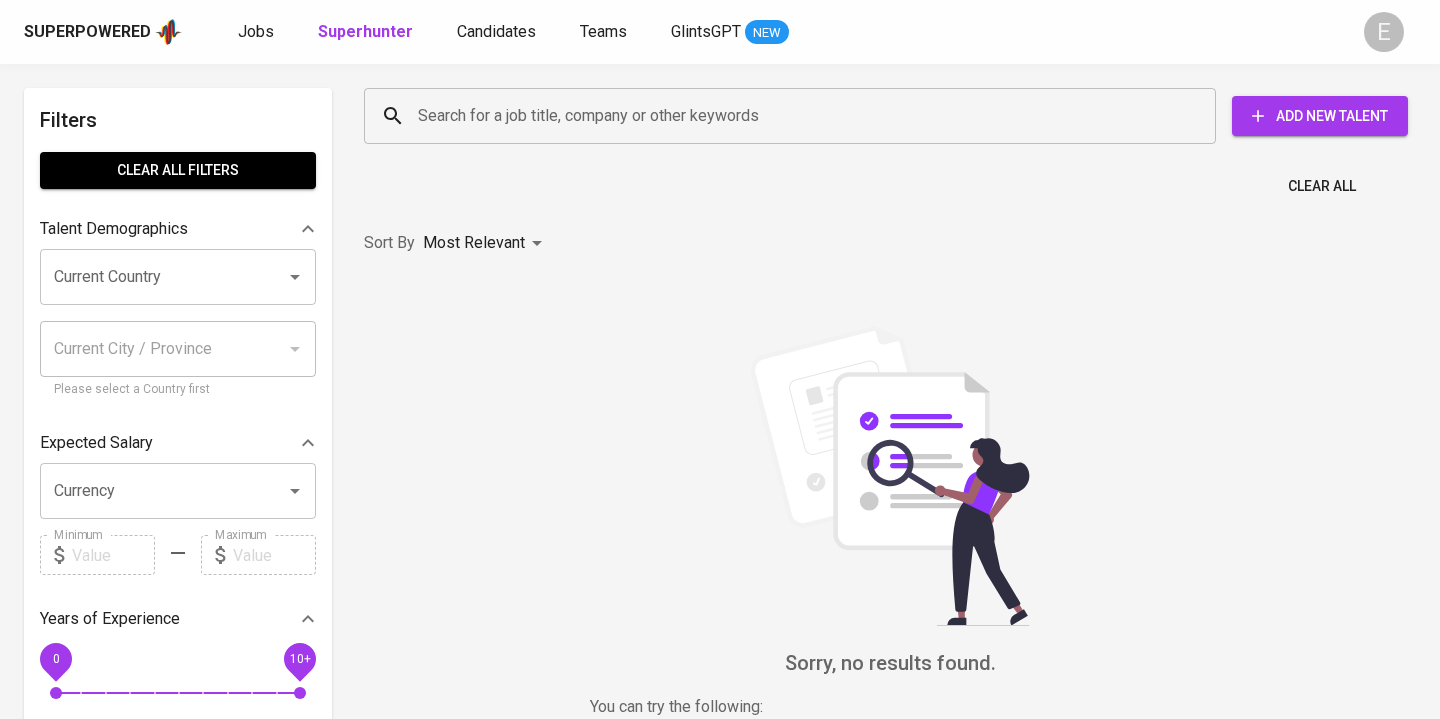 click on "Search for a job title, company or other keywords" at bounding box center (795, 116) 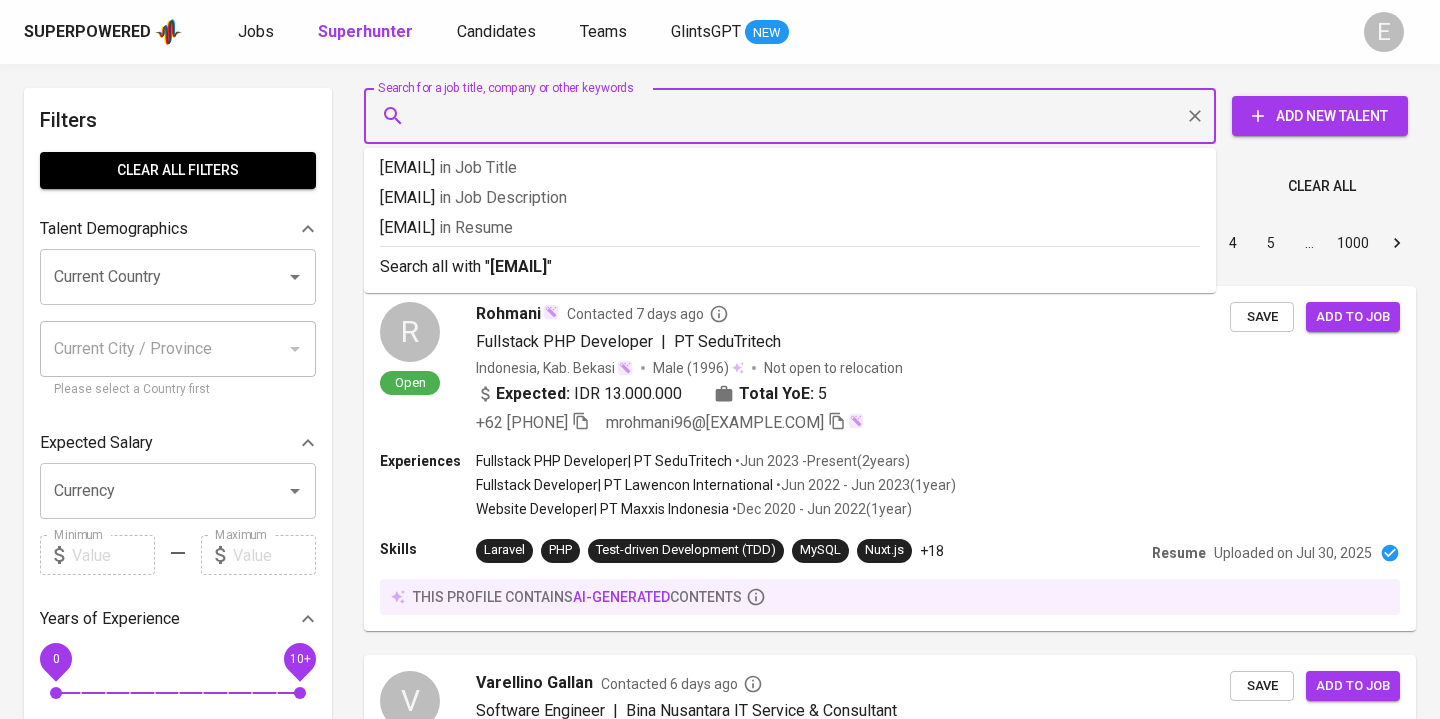 type on "[EMAIL]" 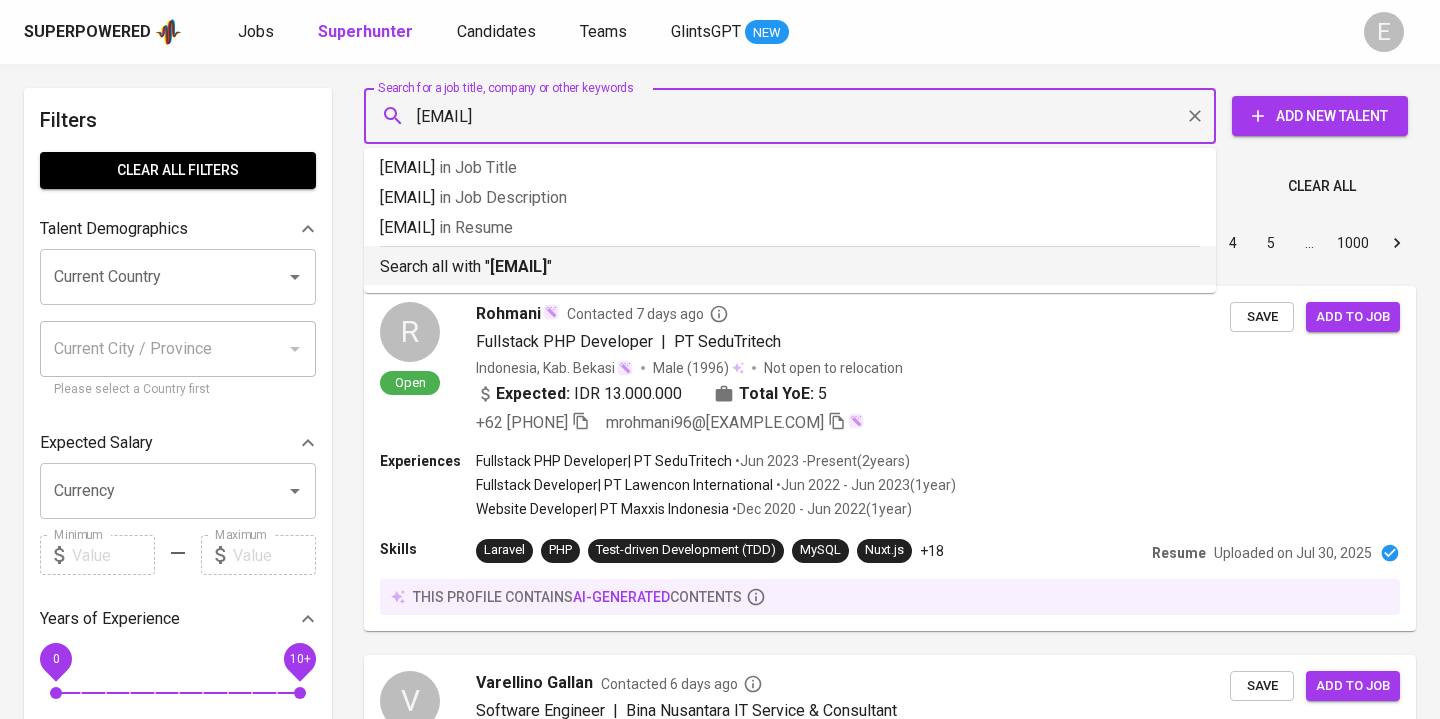 click on "Search all with " [EMAIL] "" at bounding box center [790, 267] 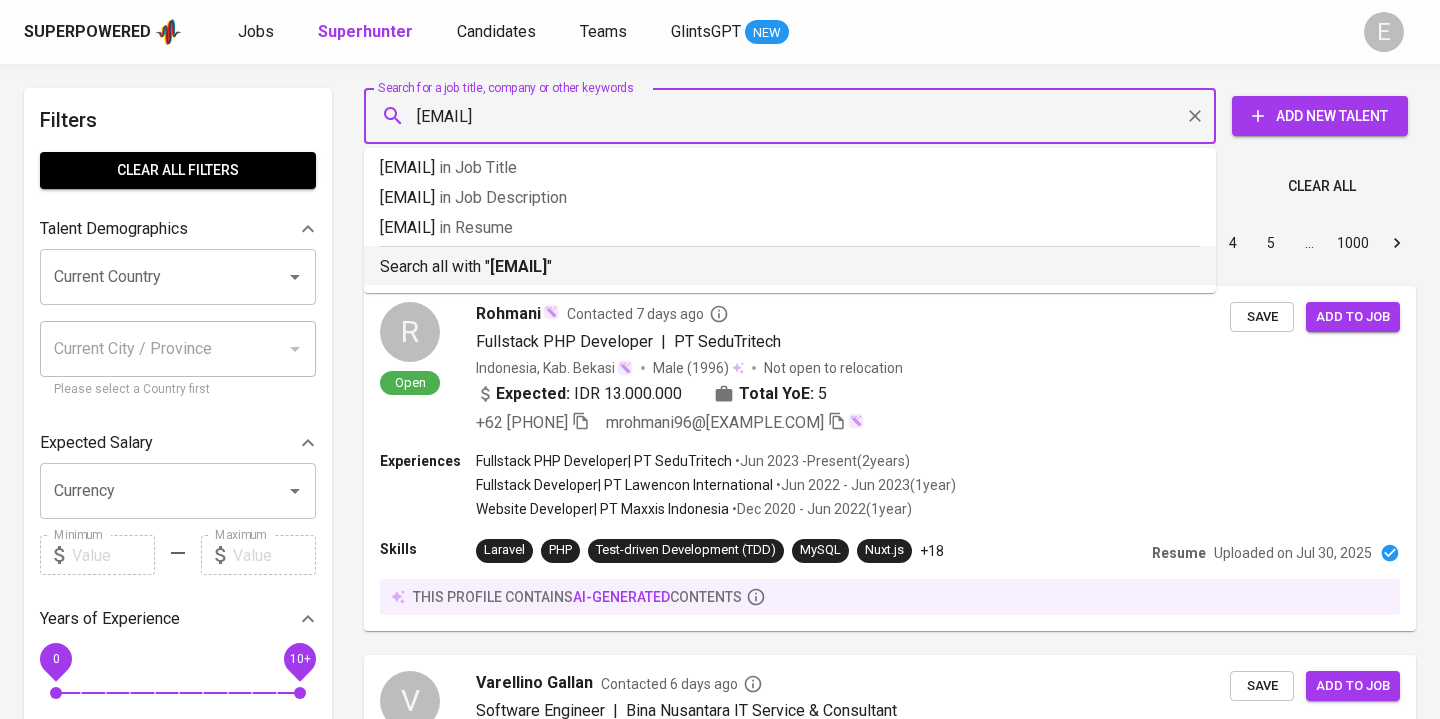 type 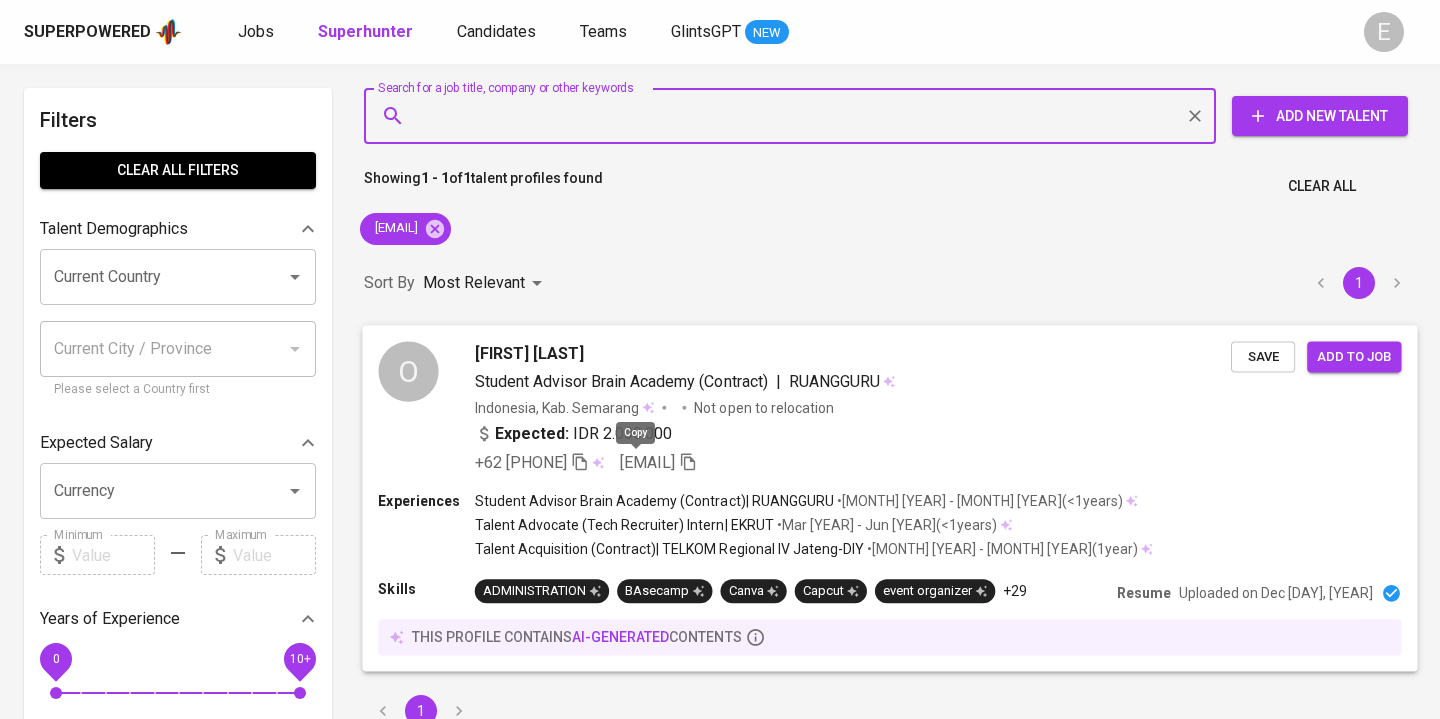 click 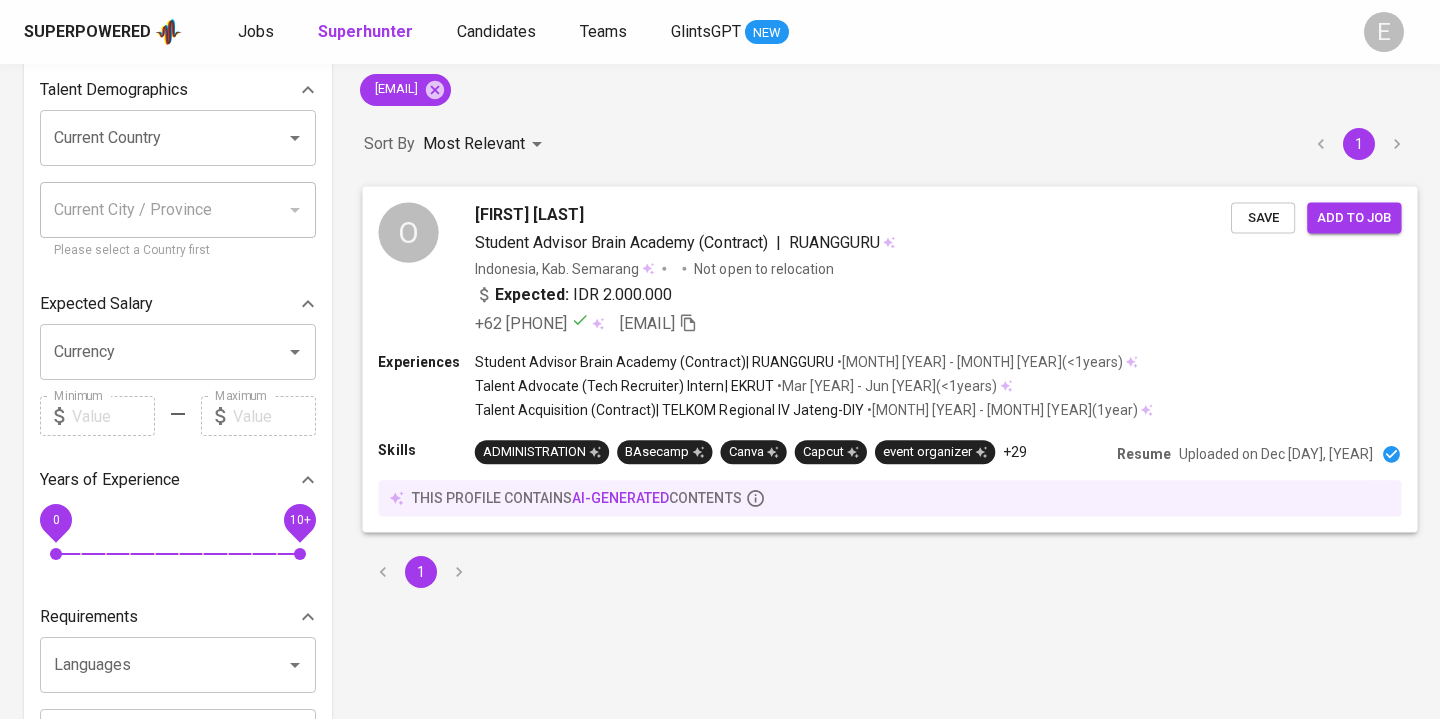 scroll, scrollTop: 221, scrollLeft: 0, axis: vertical 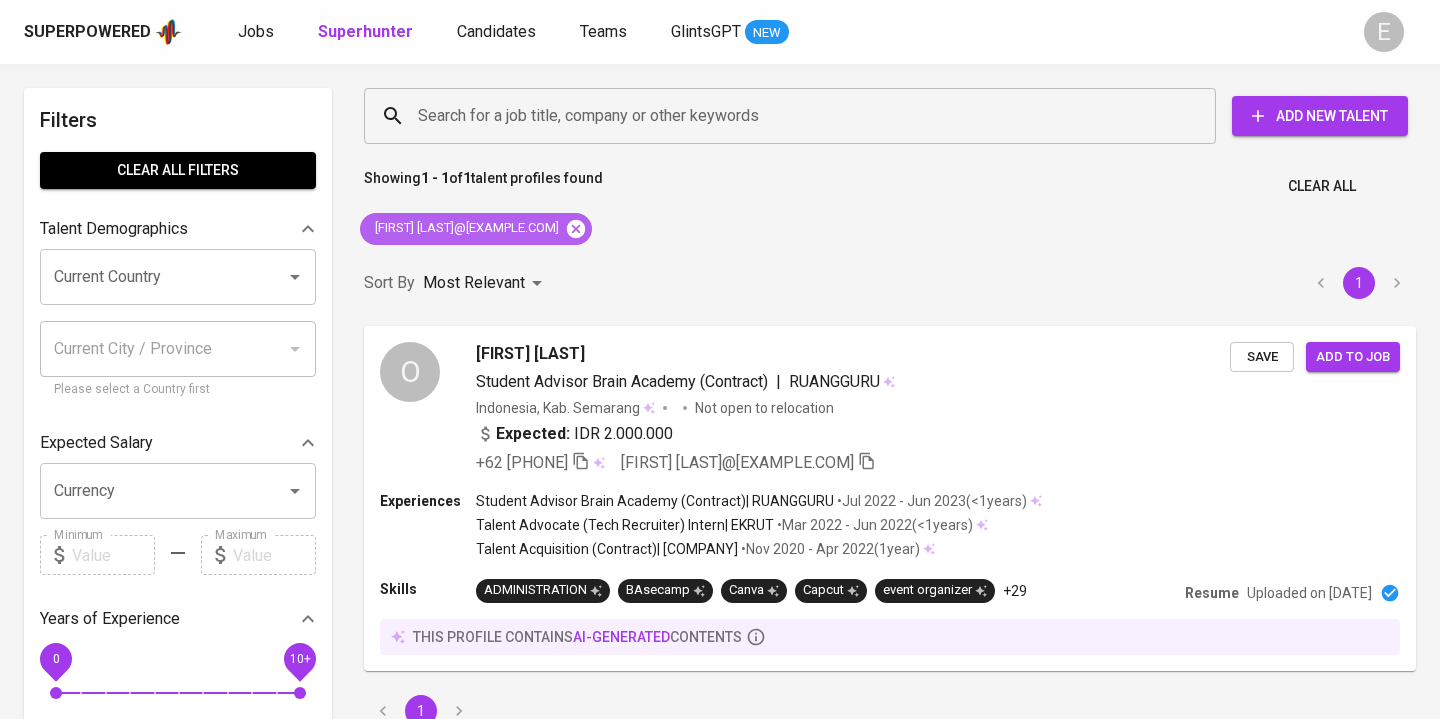 click 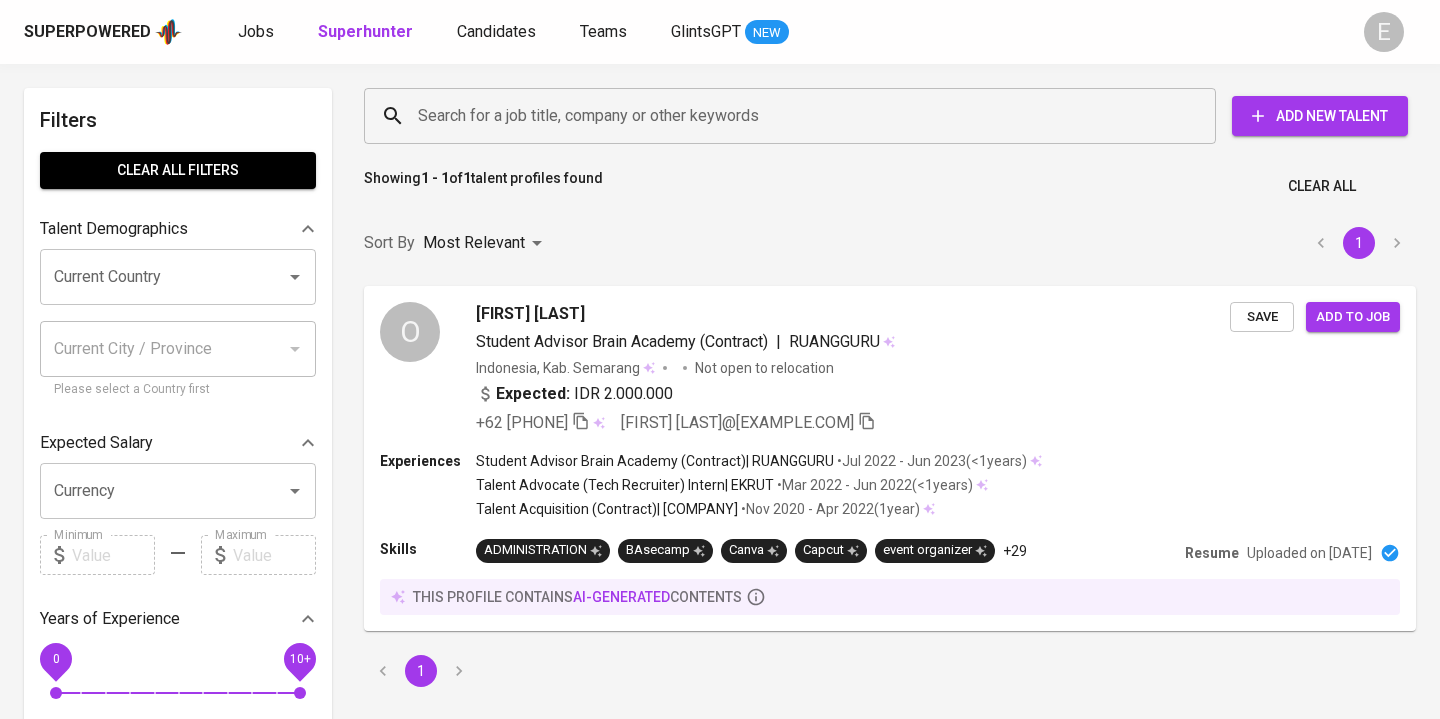 click on "Search for a job title, company or other keywords Search for a job title, company or other keywords Add New Talent" at bounding box center (886, 116) 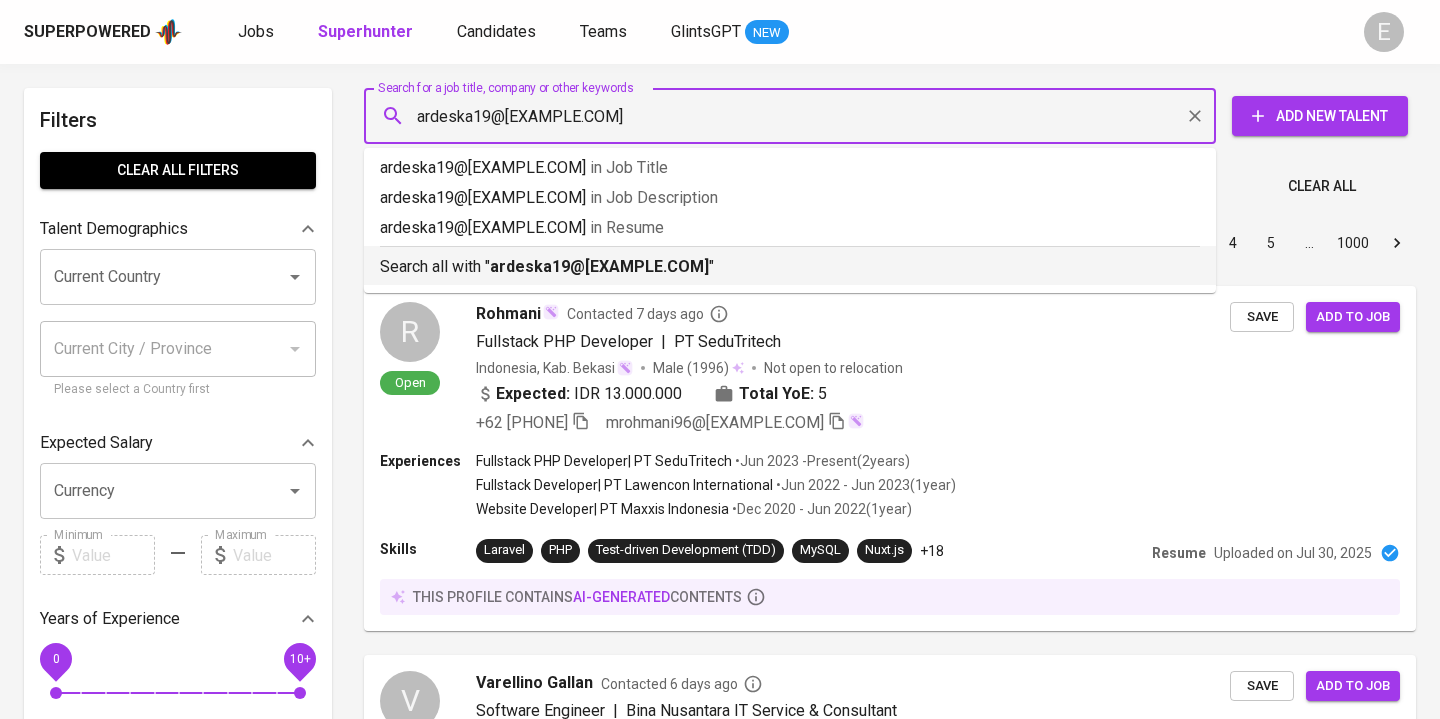 type on "ardeska19@gmail.com" 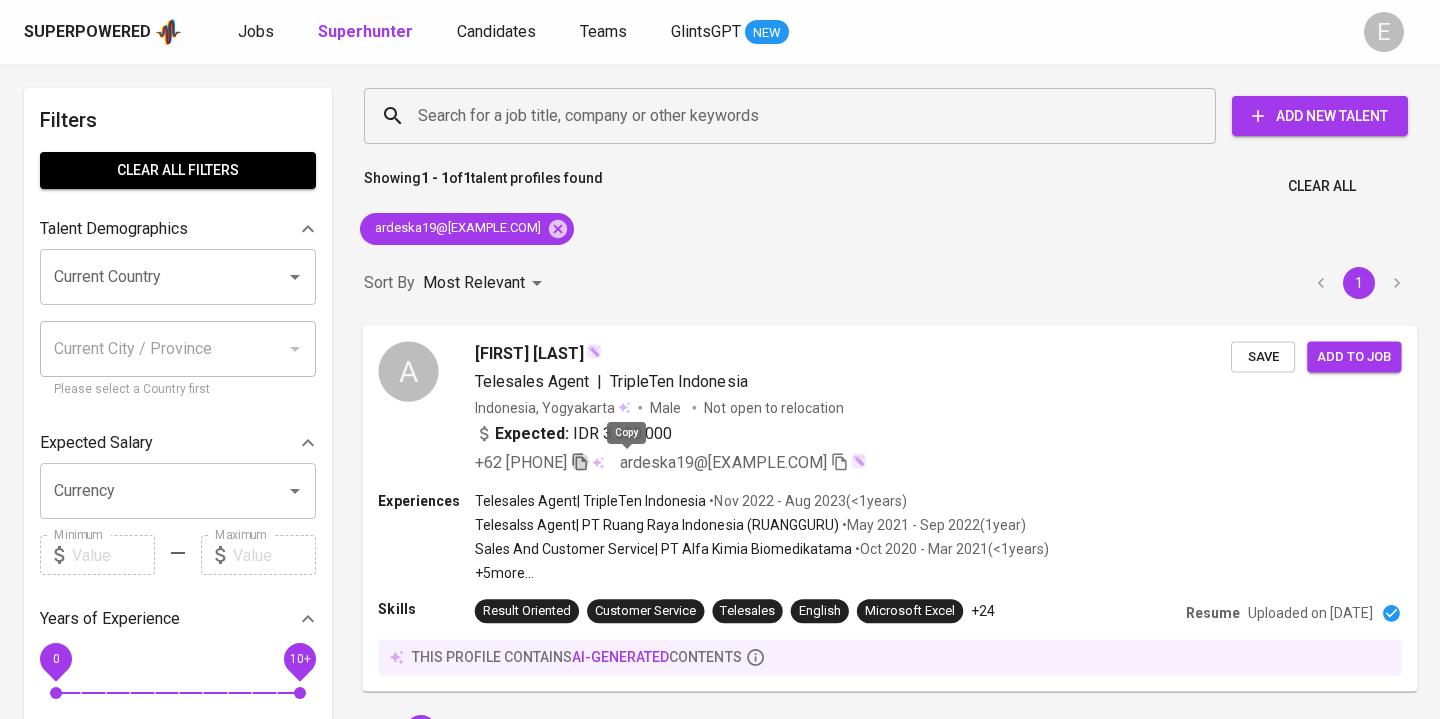 click 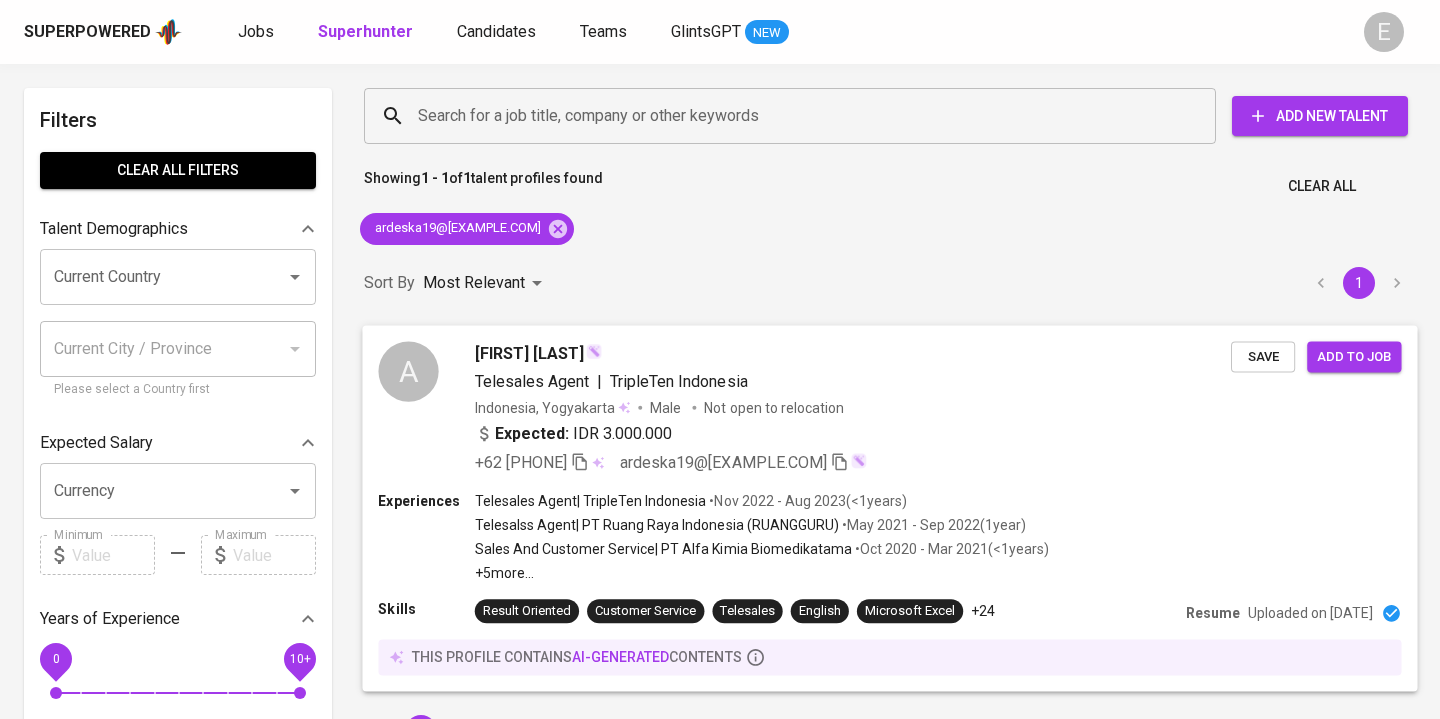 click on "•  May 2021 - Sep 2022  ( 1  year )" at bounding box center [933, 525] 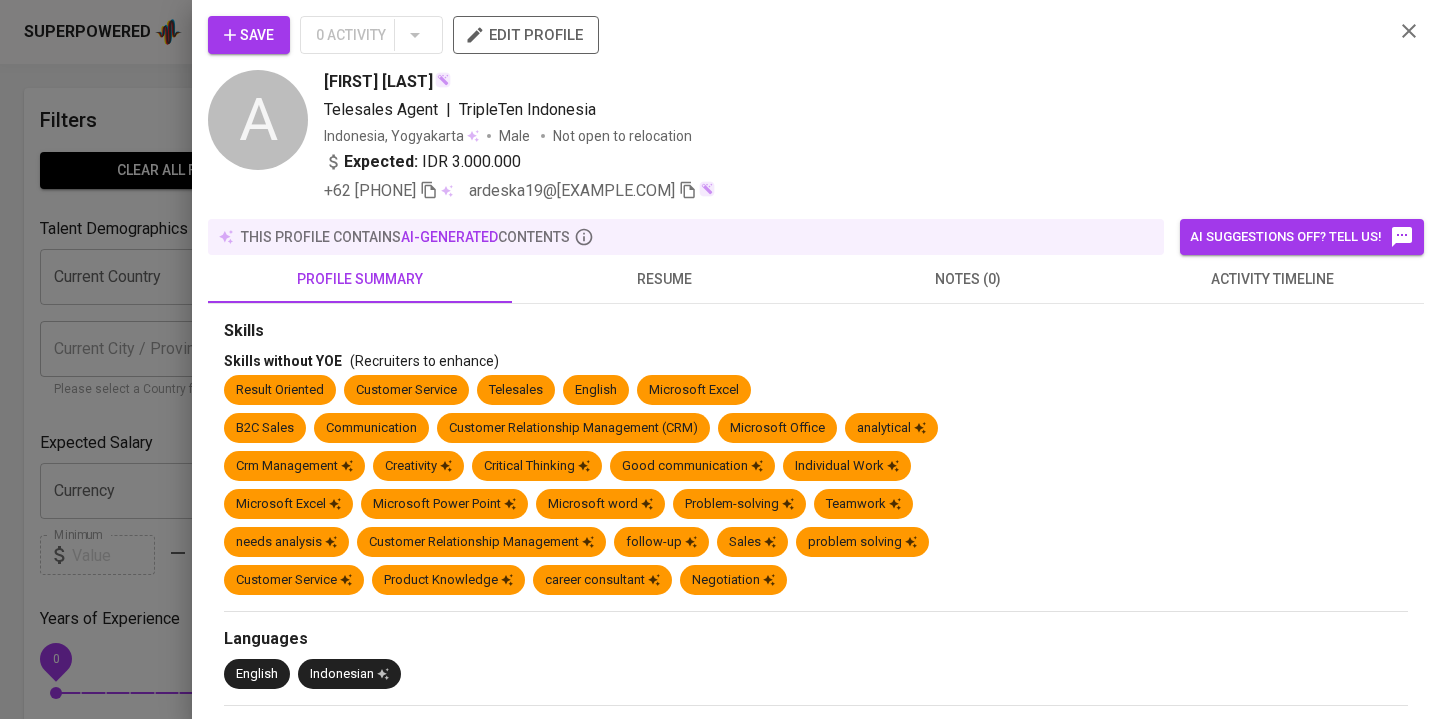 click on "resume" at bounding box center (664, 279) 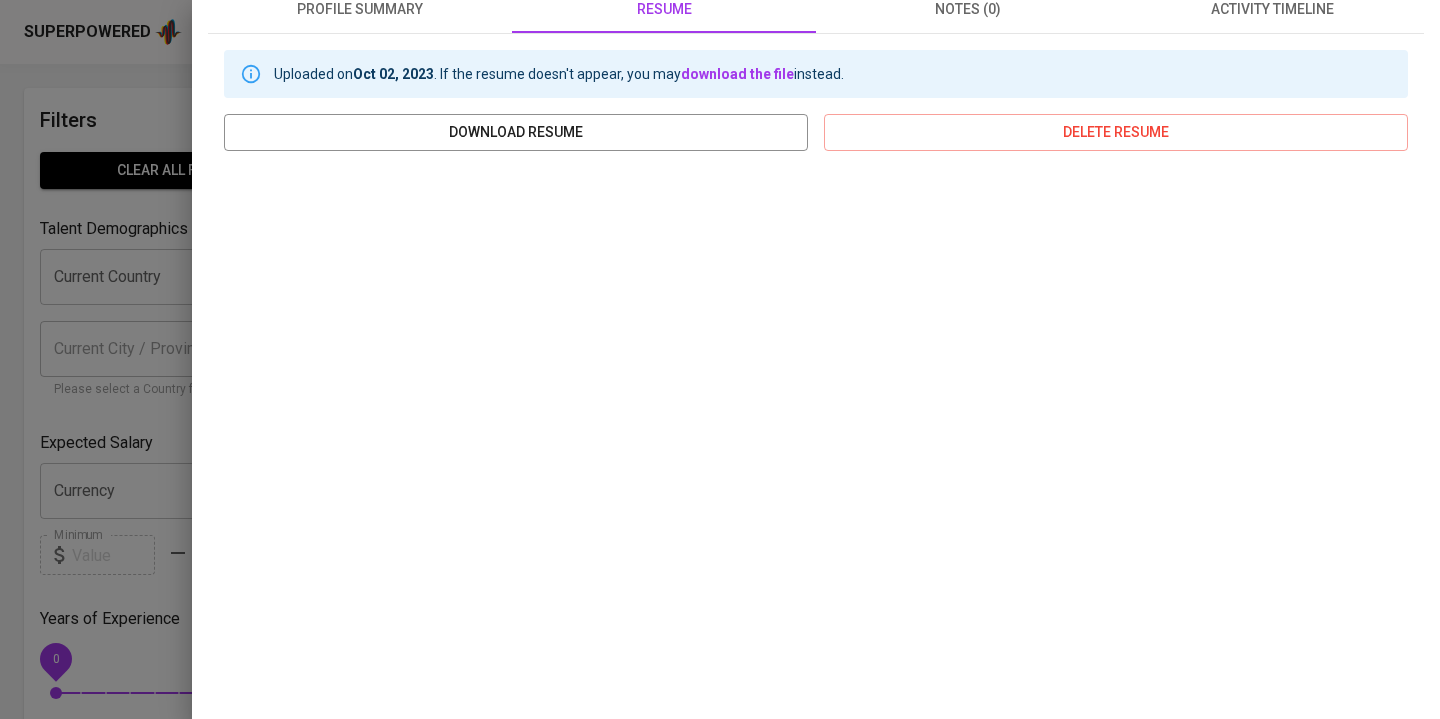 scroll, scrollTop: 284, scrollLeft: 0, axis: vertical 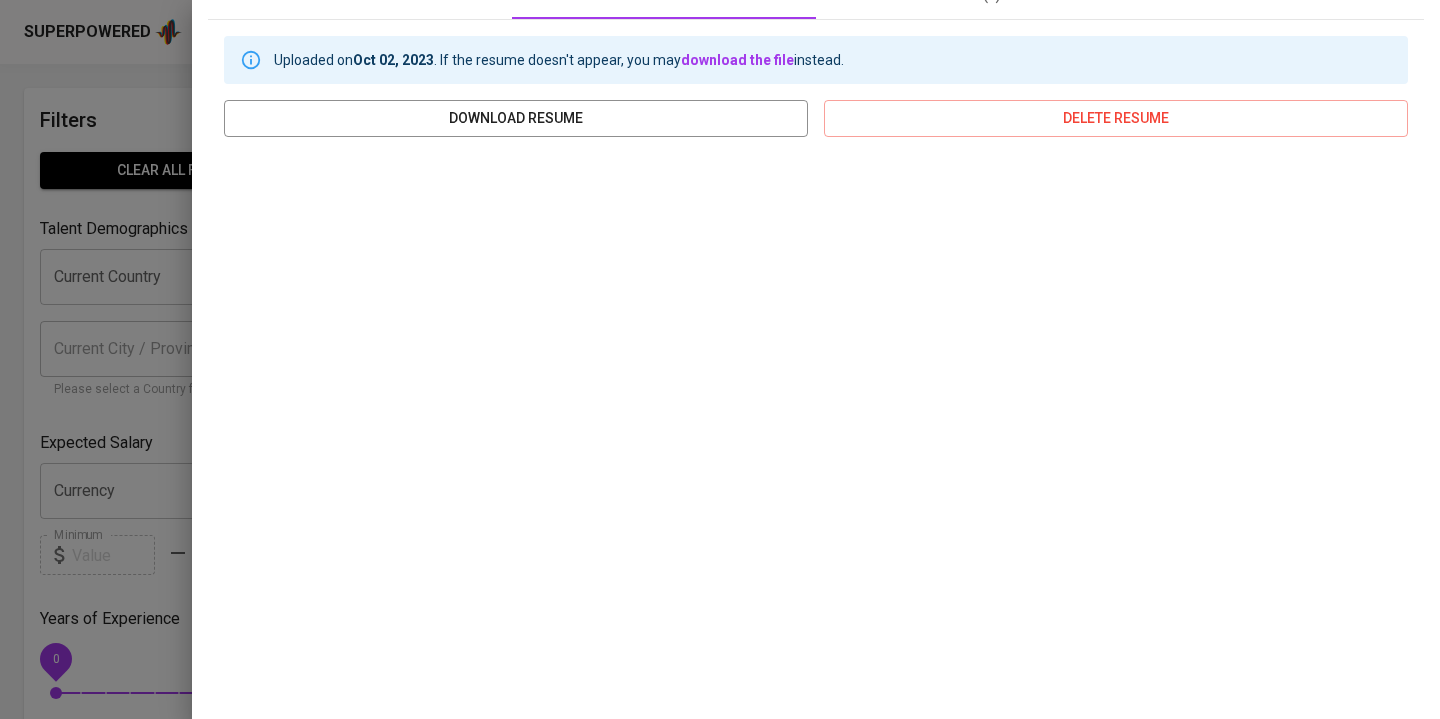 click at bounding box center (720, 359) 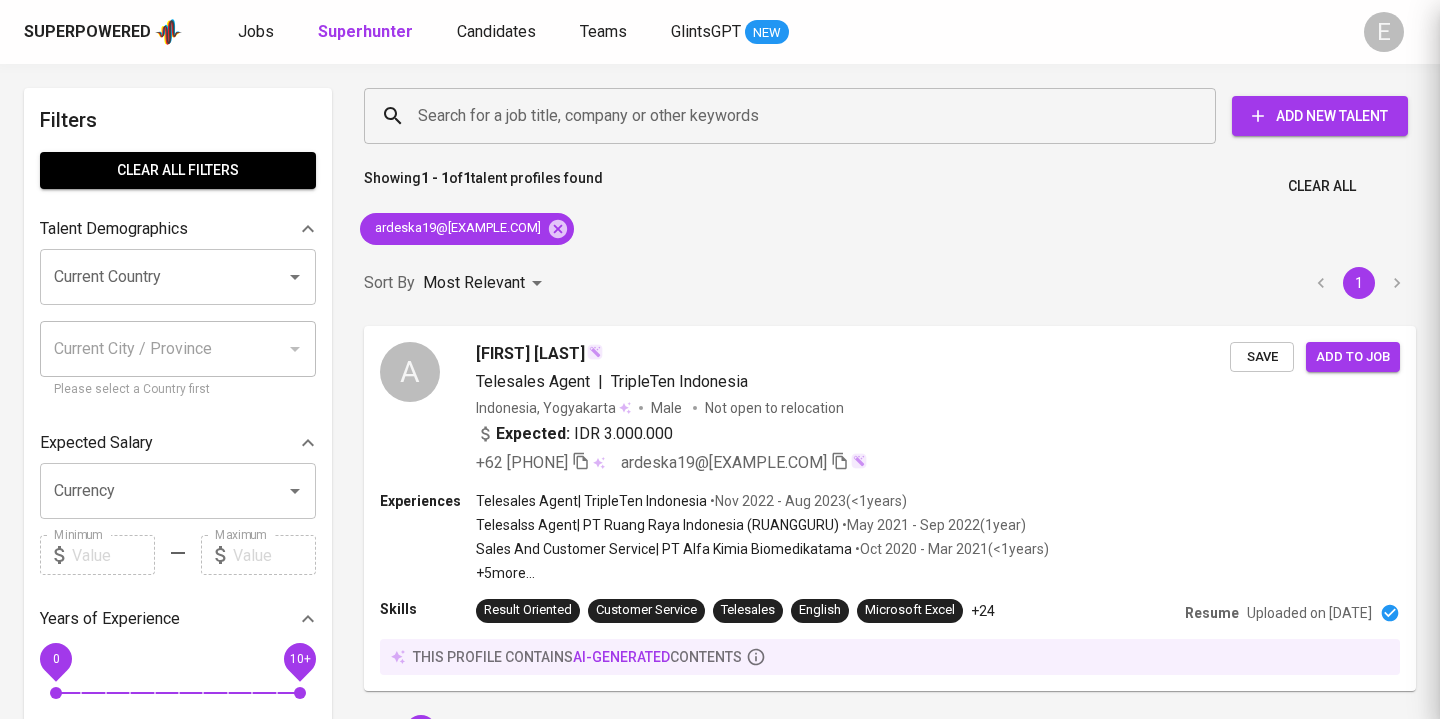 scroll, scrollTop: 0, scrollLeft: 0, axis: both 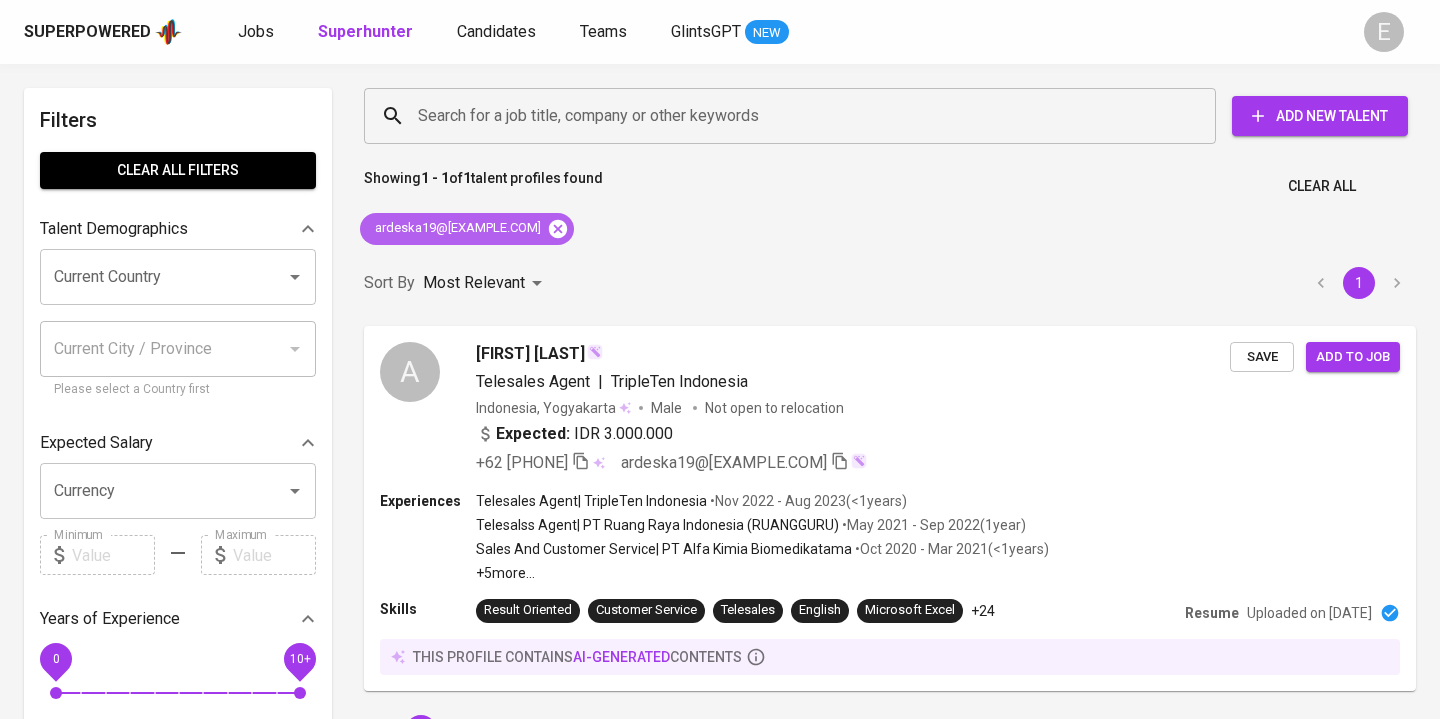click 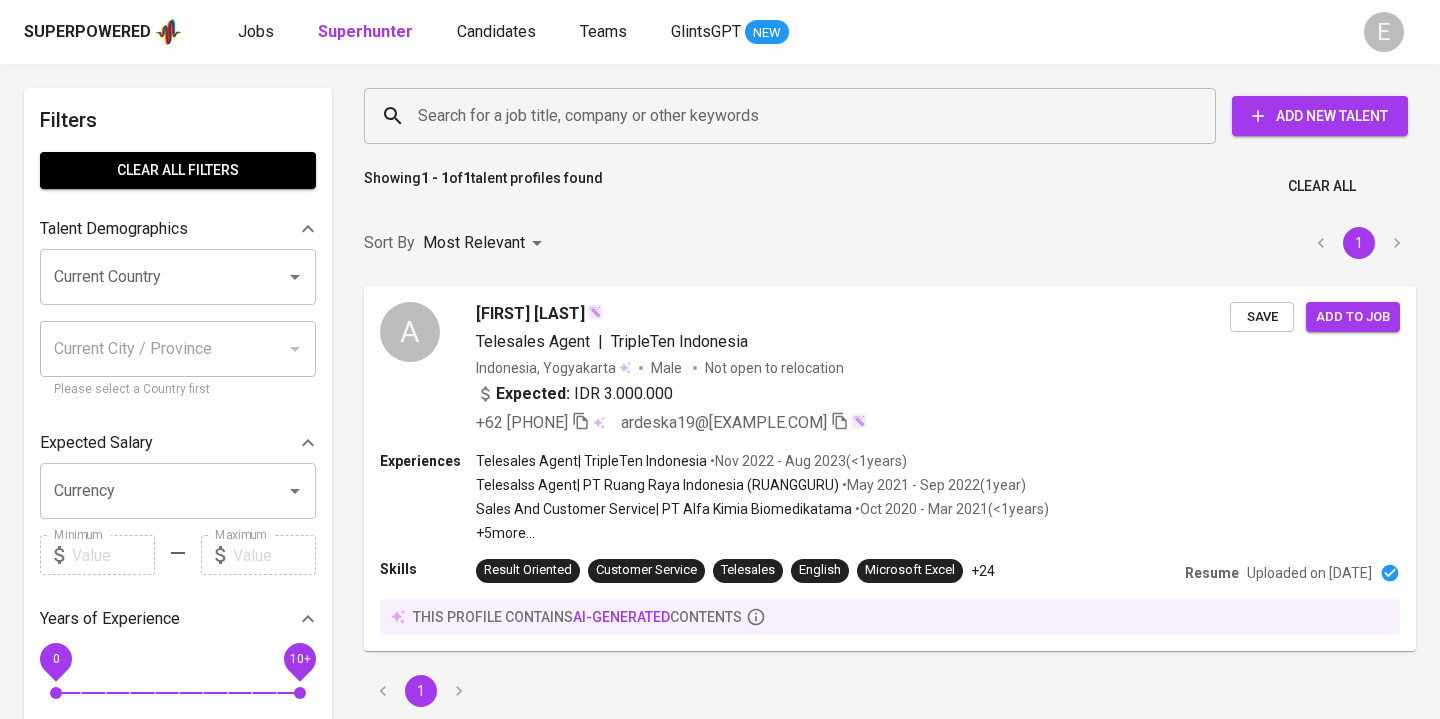 click on "Search for a job title, company or other keywords" at bounding box center (795, 116) 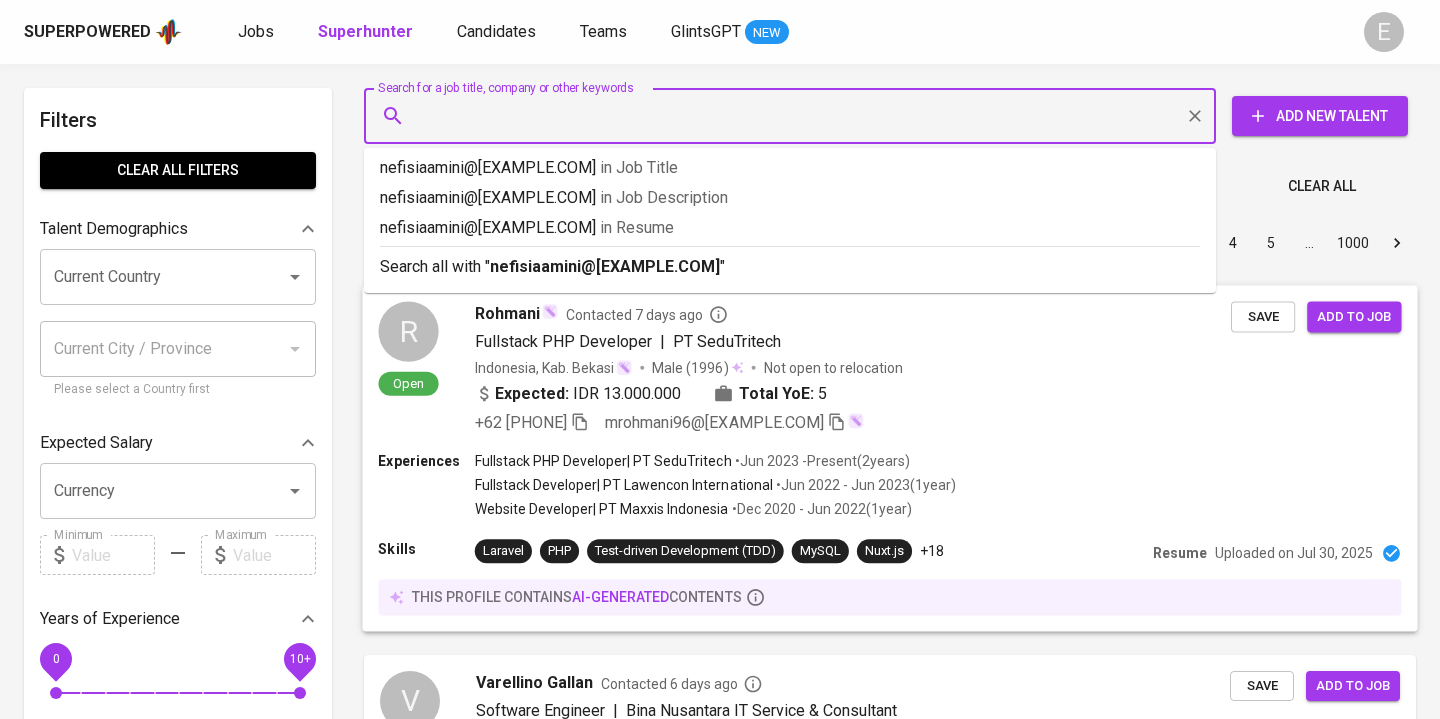 type on "nefisiaamini@gmail.com" 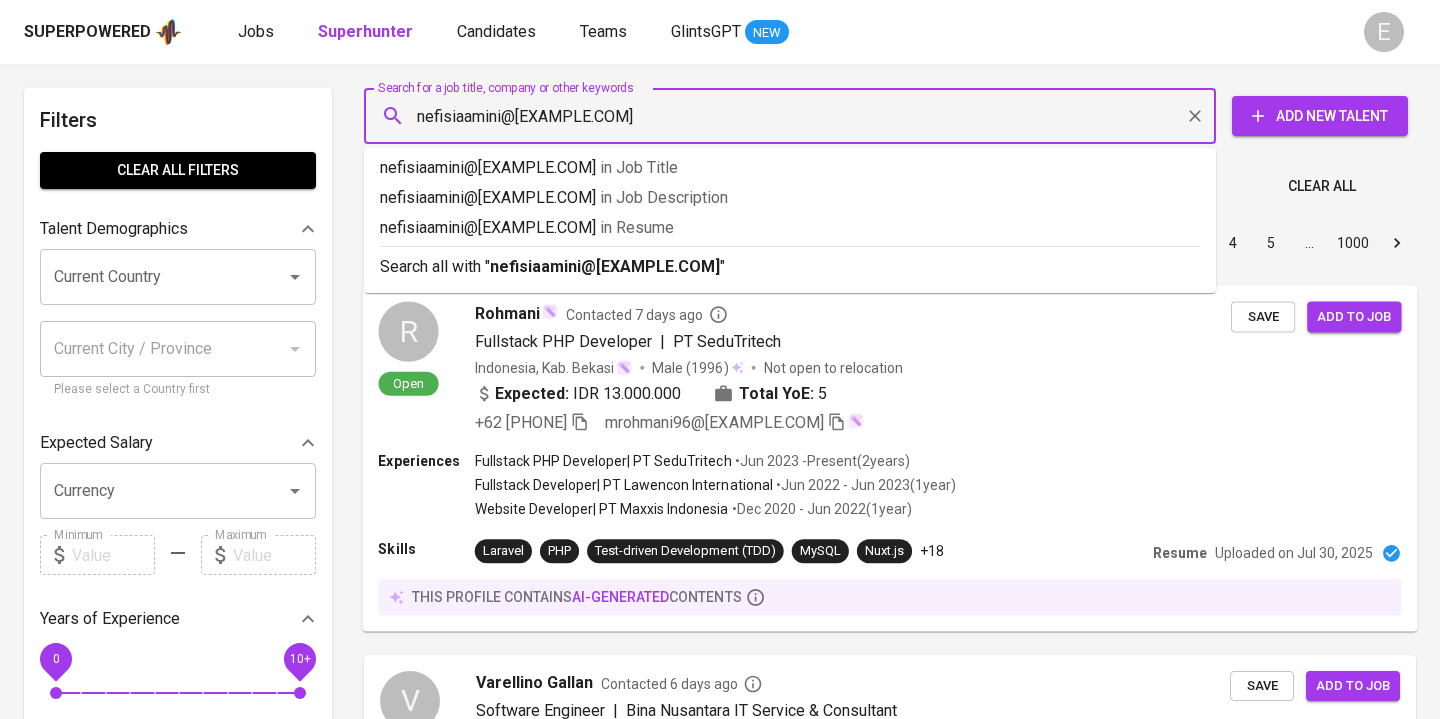 click on "nefisiaamini@gmail.com" at bounding box center (605, 266) 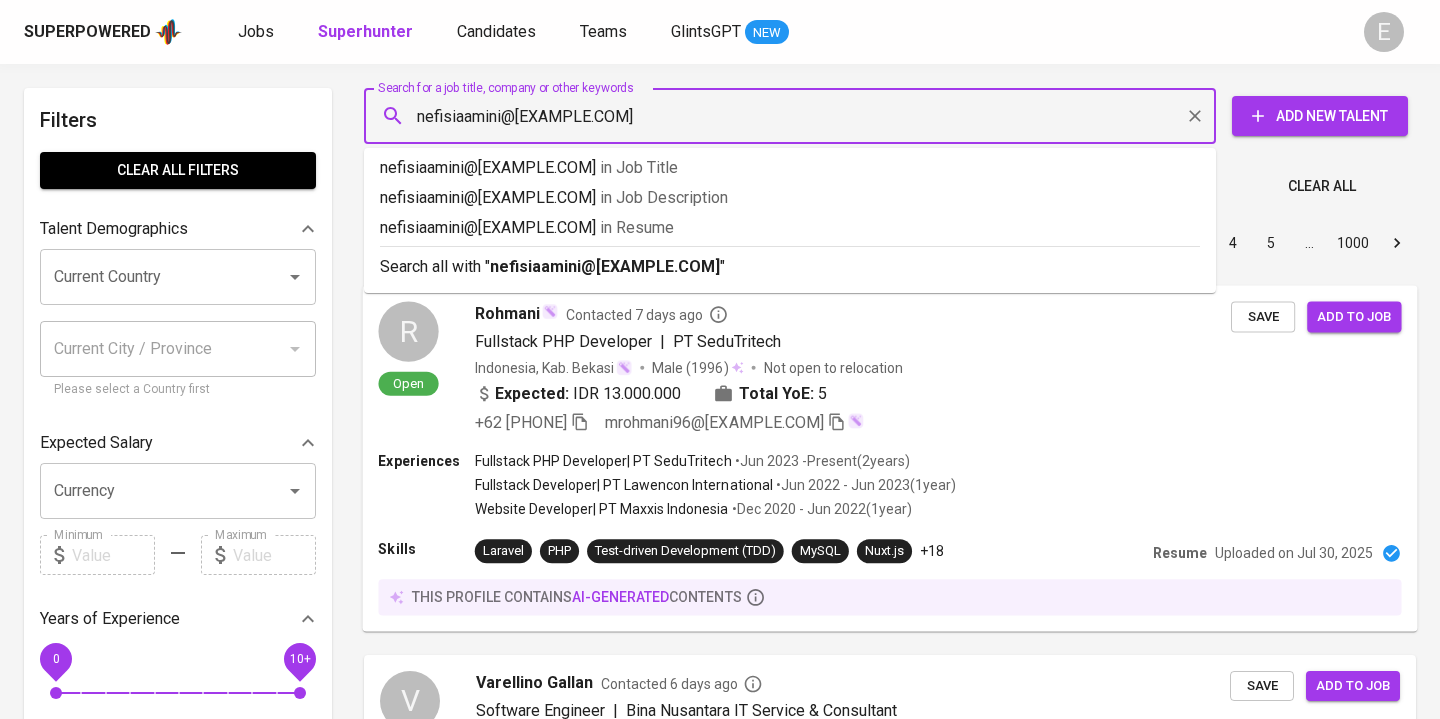 type 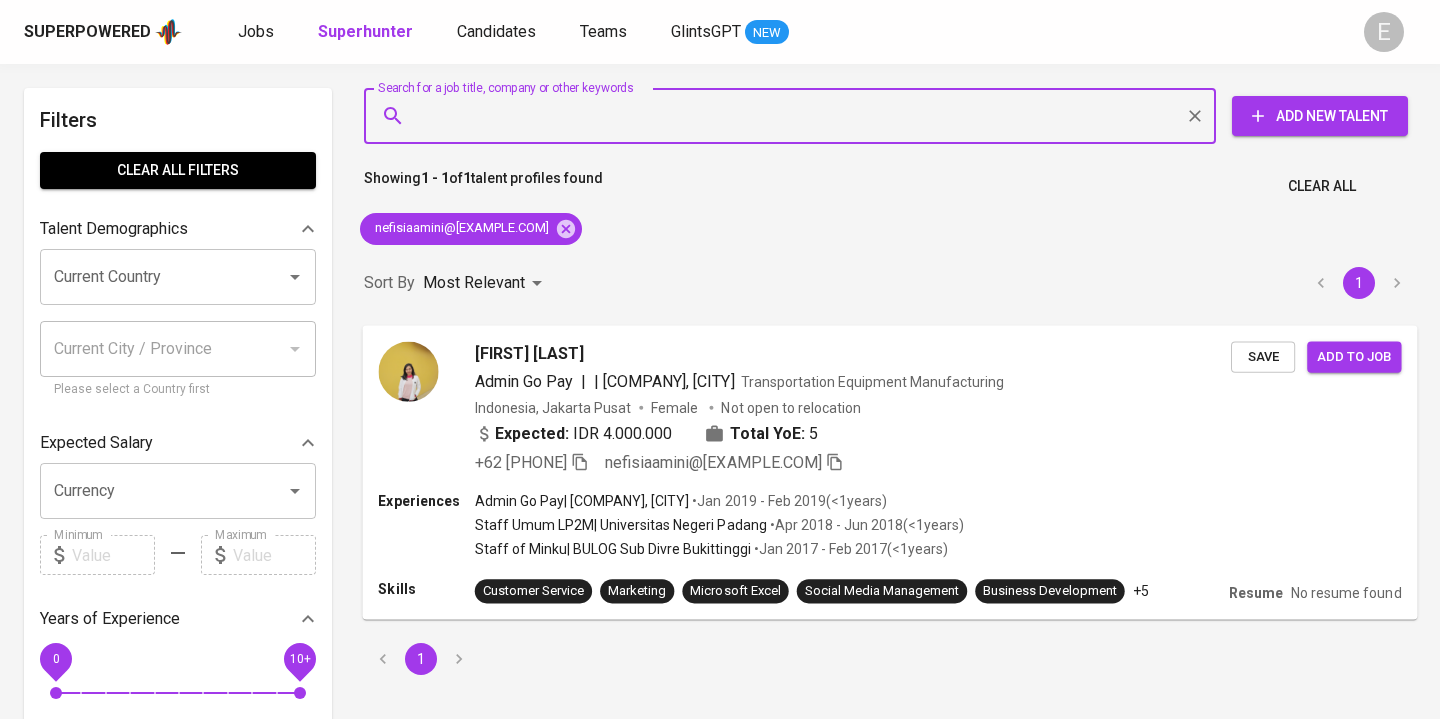 click 